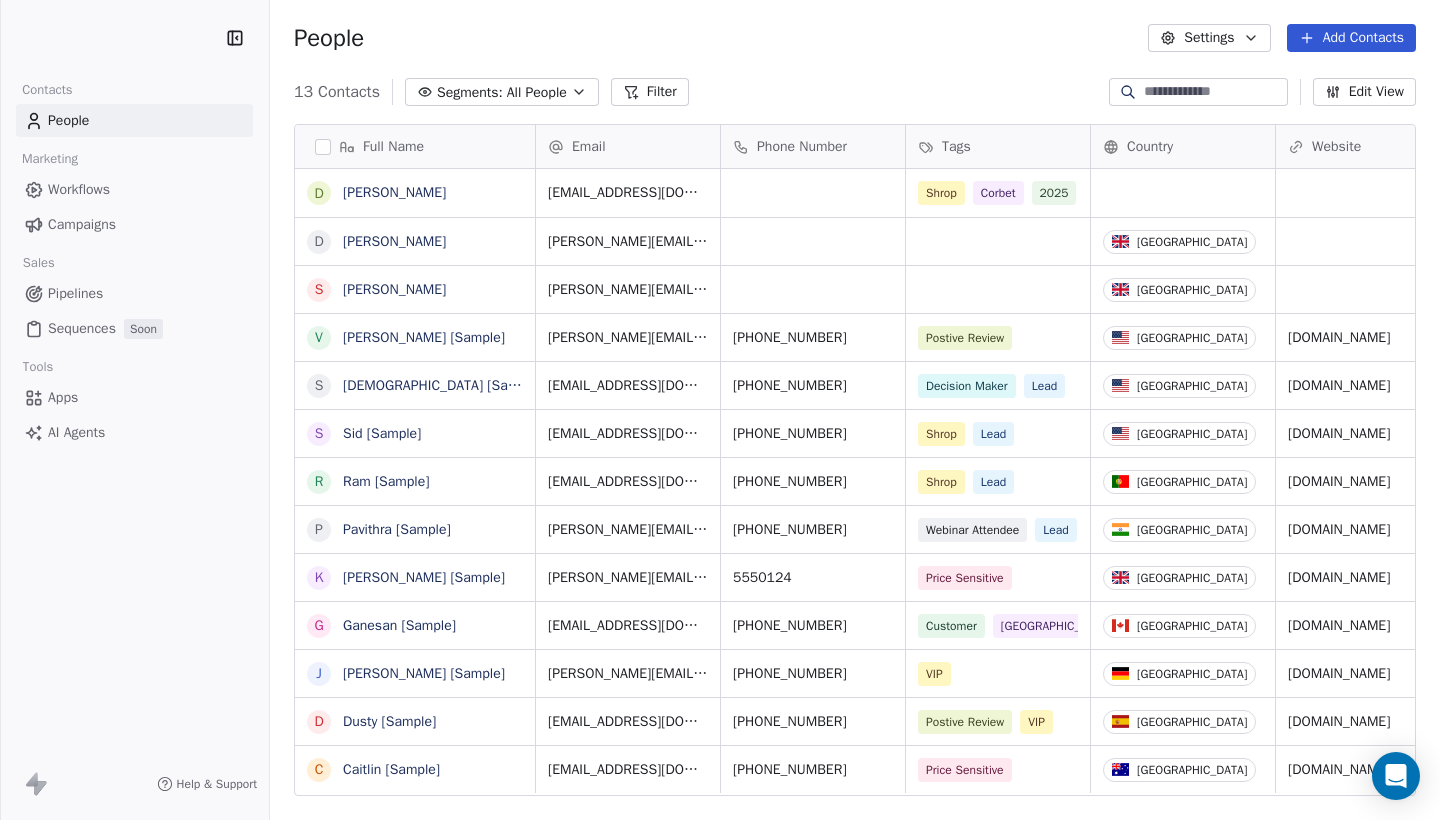 scroll, scrollTop: 0, scrollLeft: 0, axis: both 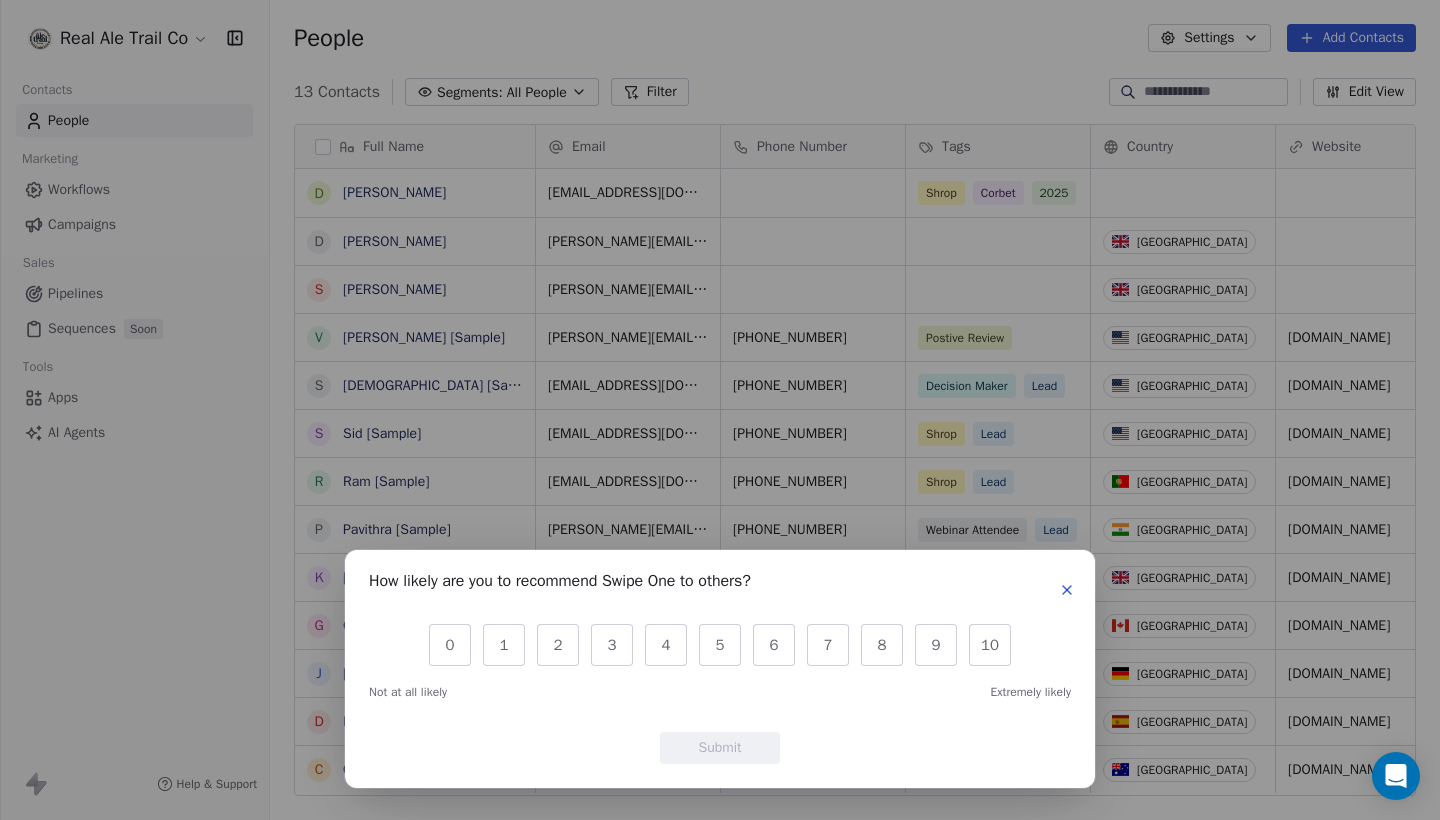 click at bounding box center [1067, 590] 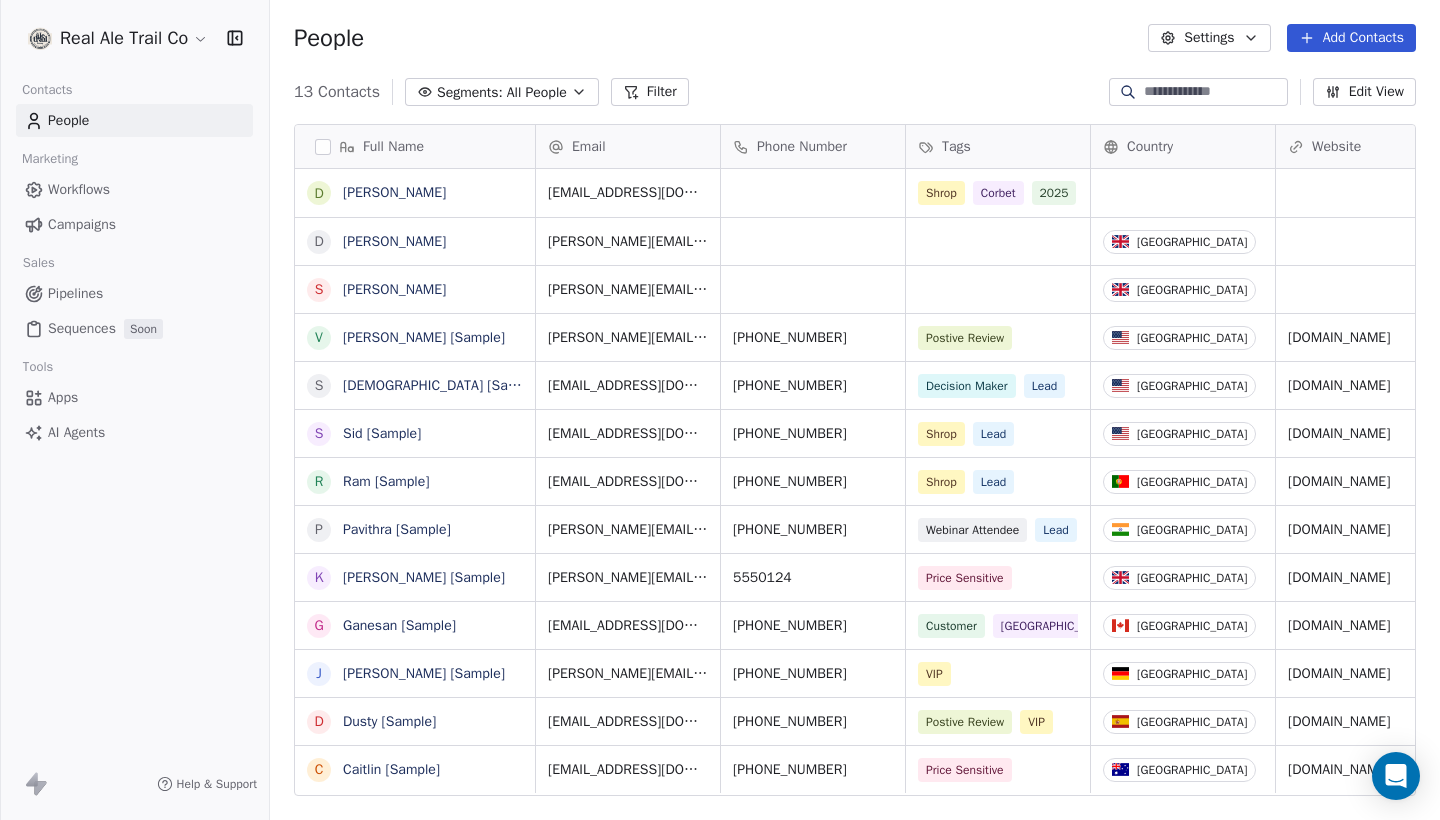click on "People" at bounding box center [68, 120] 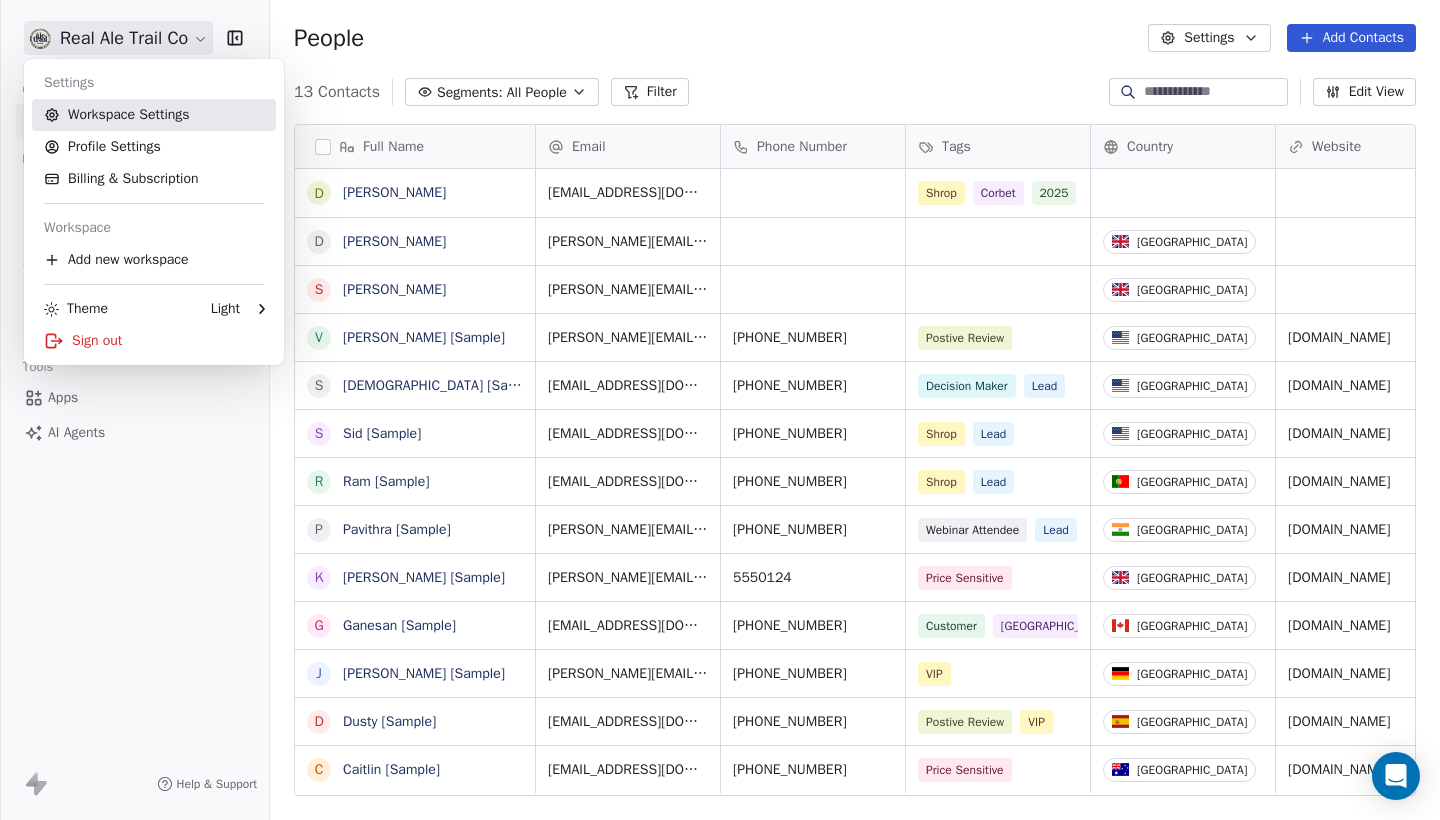 click on "Workspace Settings" at bounding box center [154, 115] 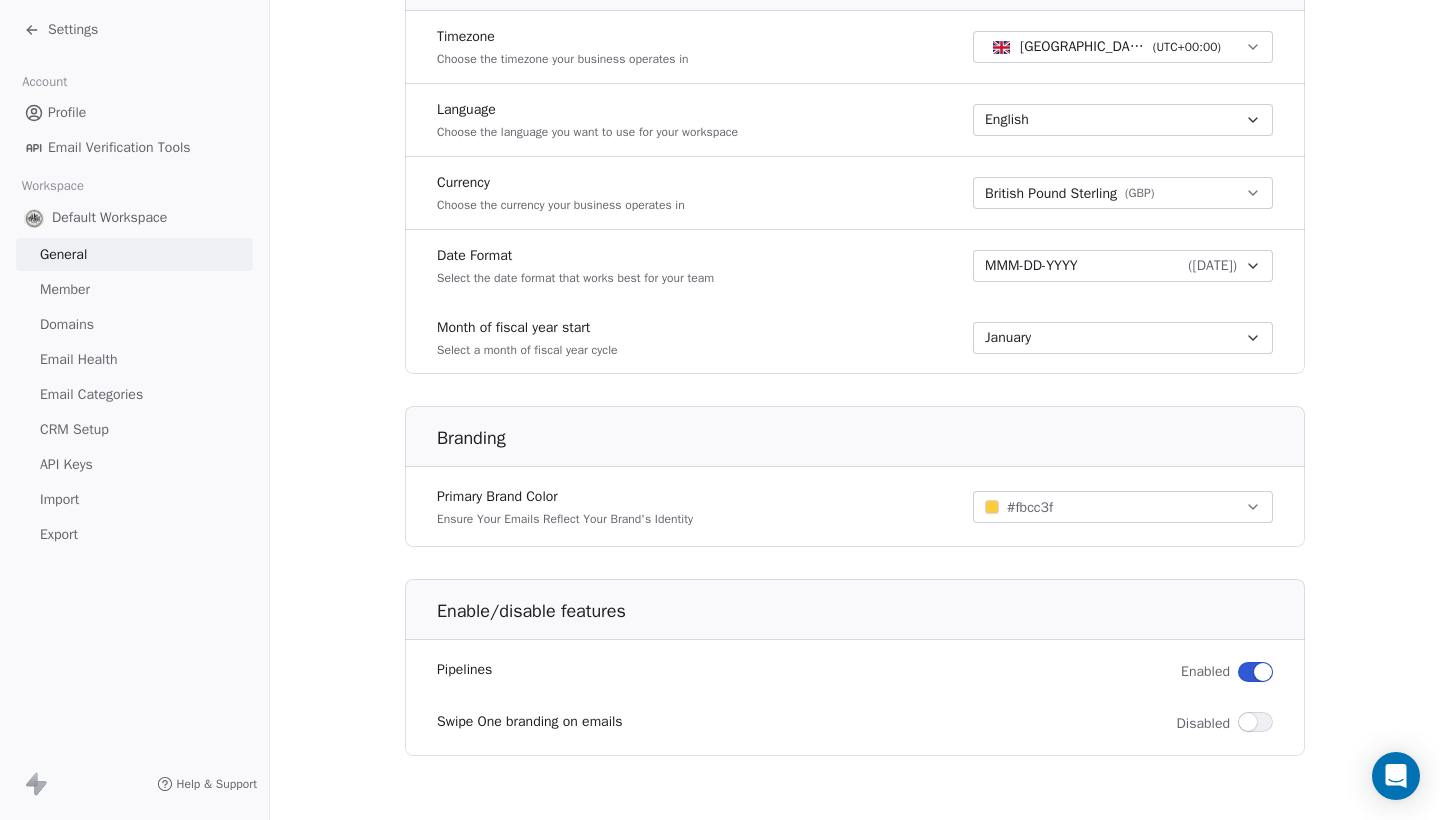 scroll, scrollTop: 895, scrollLeft: 0, axis: vertical 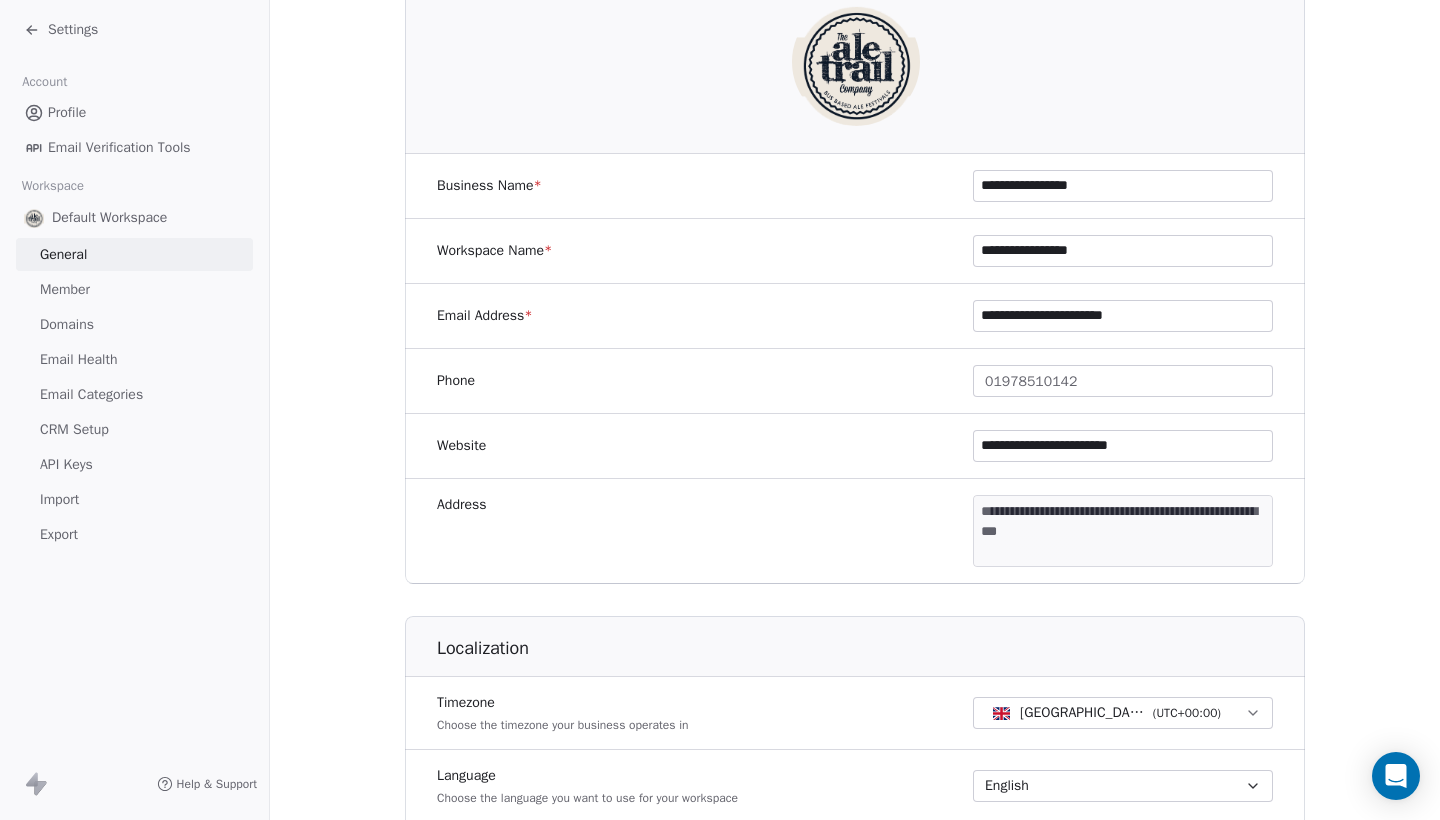 click on "Member" at bounding box center (65, 289) 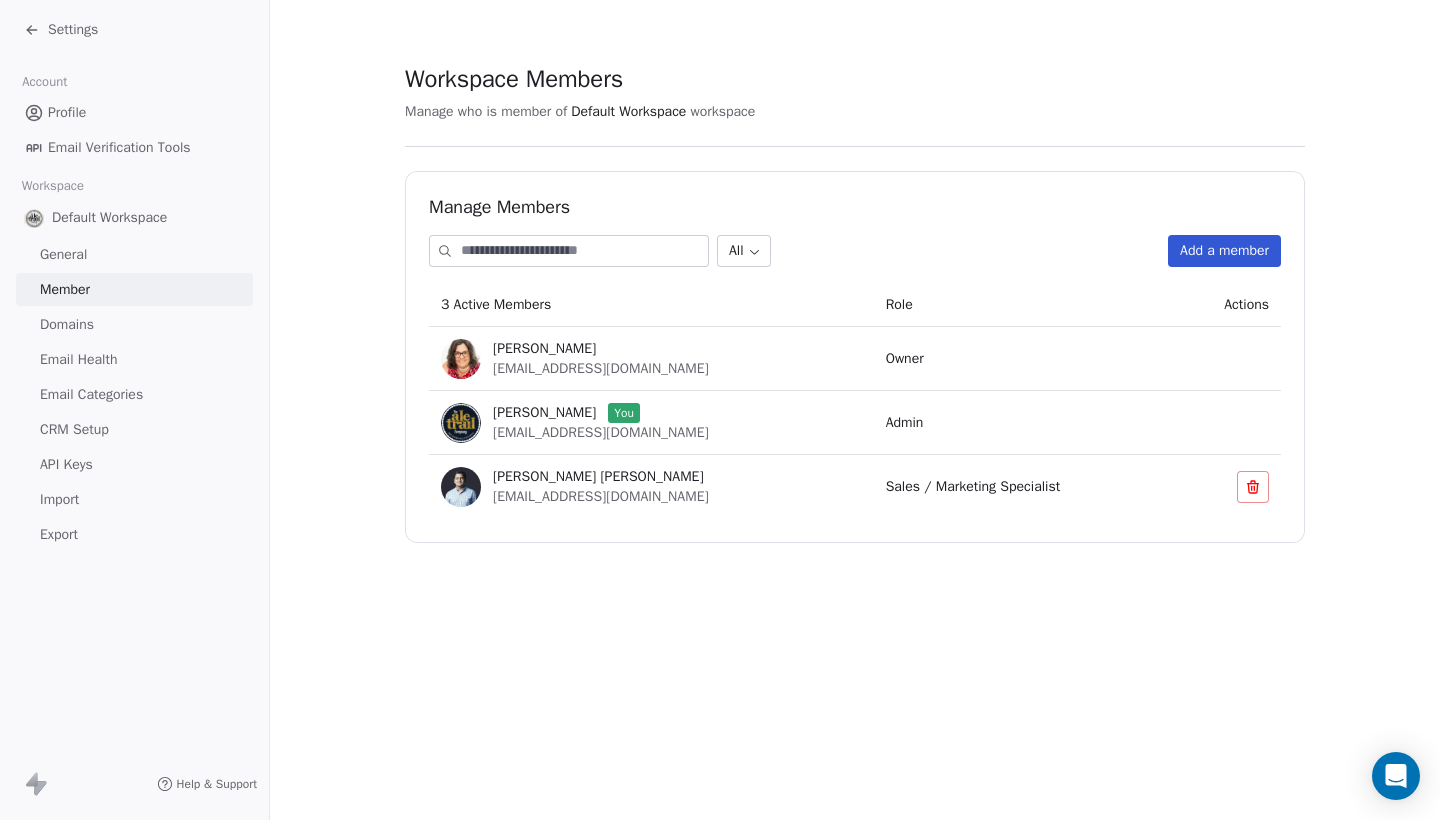click on "Sales / Marketing Specialist" at bounding box center [973, 486] 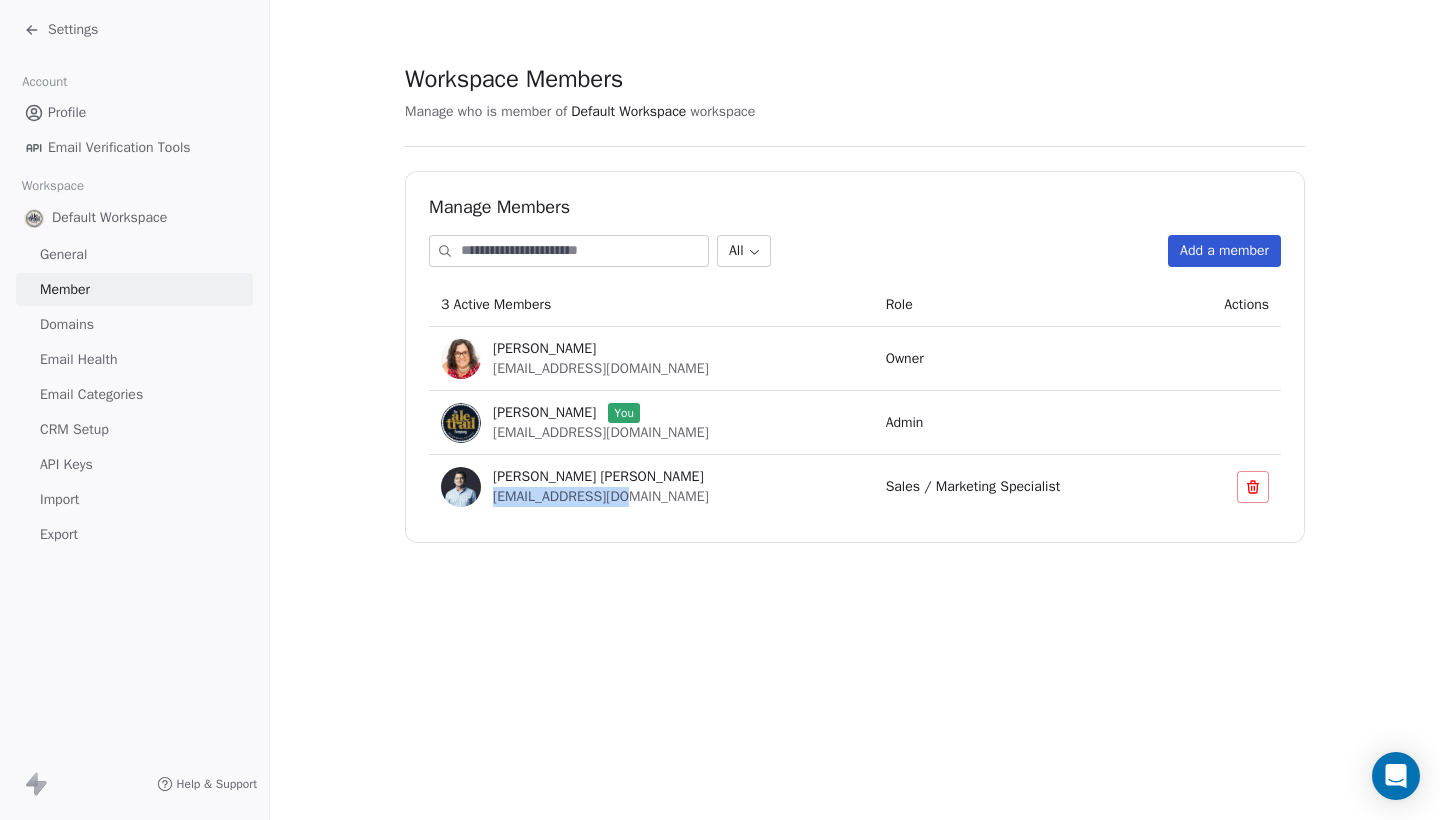 drag, startPoint x: 630, startPoint y: 496, endPoint x: 493, endPoint y: 492, distance: 137.05838 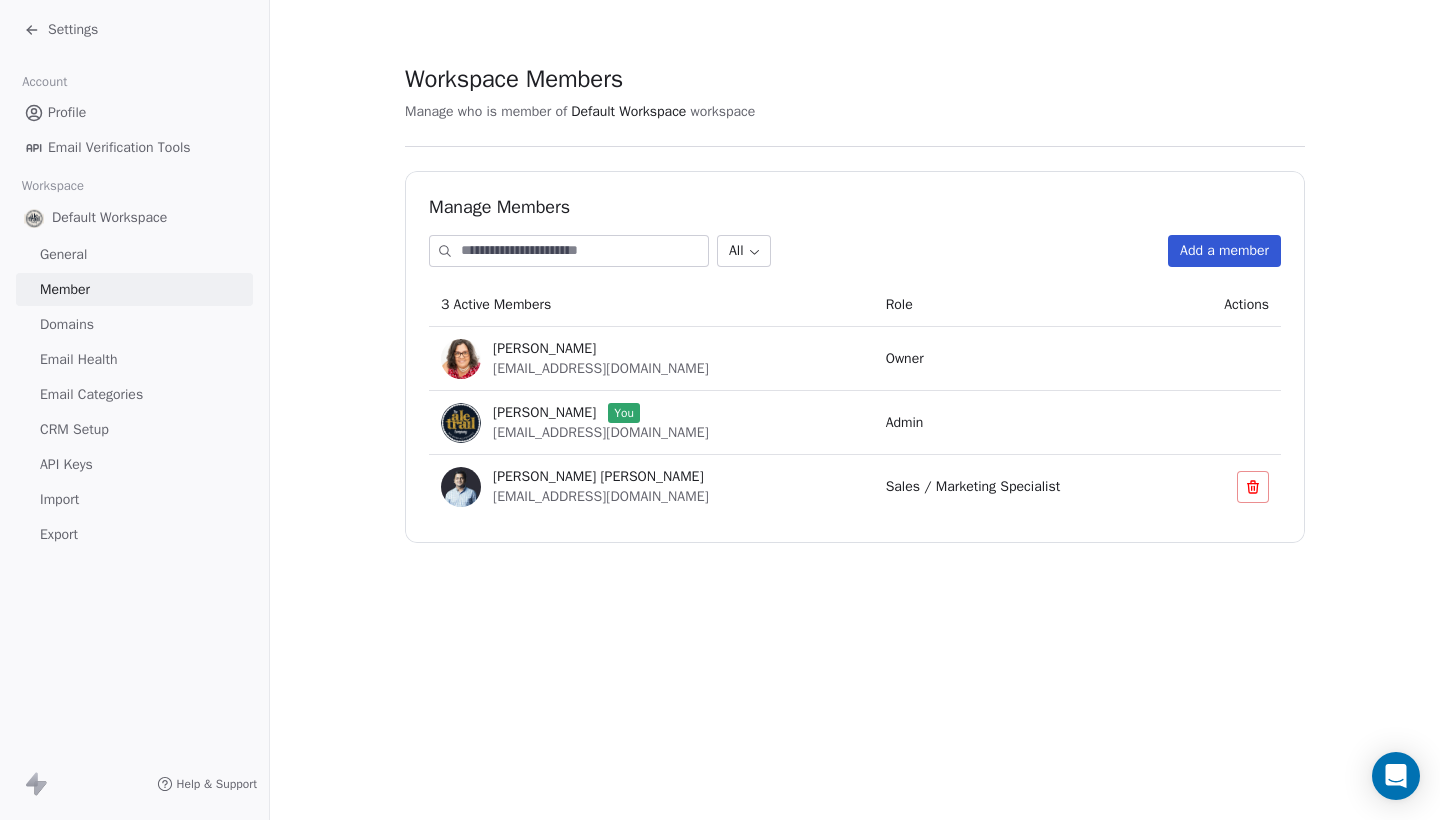click on "Manage Members All Add a member 3   Active Members Role Actions [PERSON_NAME] [EMAIL_ADDRESS][DOMAIN_NAME] Owner   [PERSON_NAME] You [EMAIL_ADDRESS][DOMAIN_NAME] Admin   [PERSON_NAME] [PERSON_NAME] [EMAIL_ADDRESS][DOMAIN_NAME] Sales / Marketing Specialist" at bounding box center (855, 357) 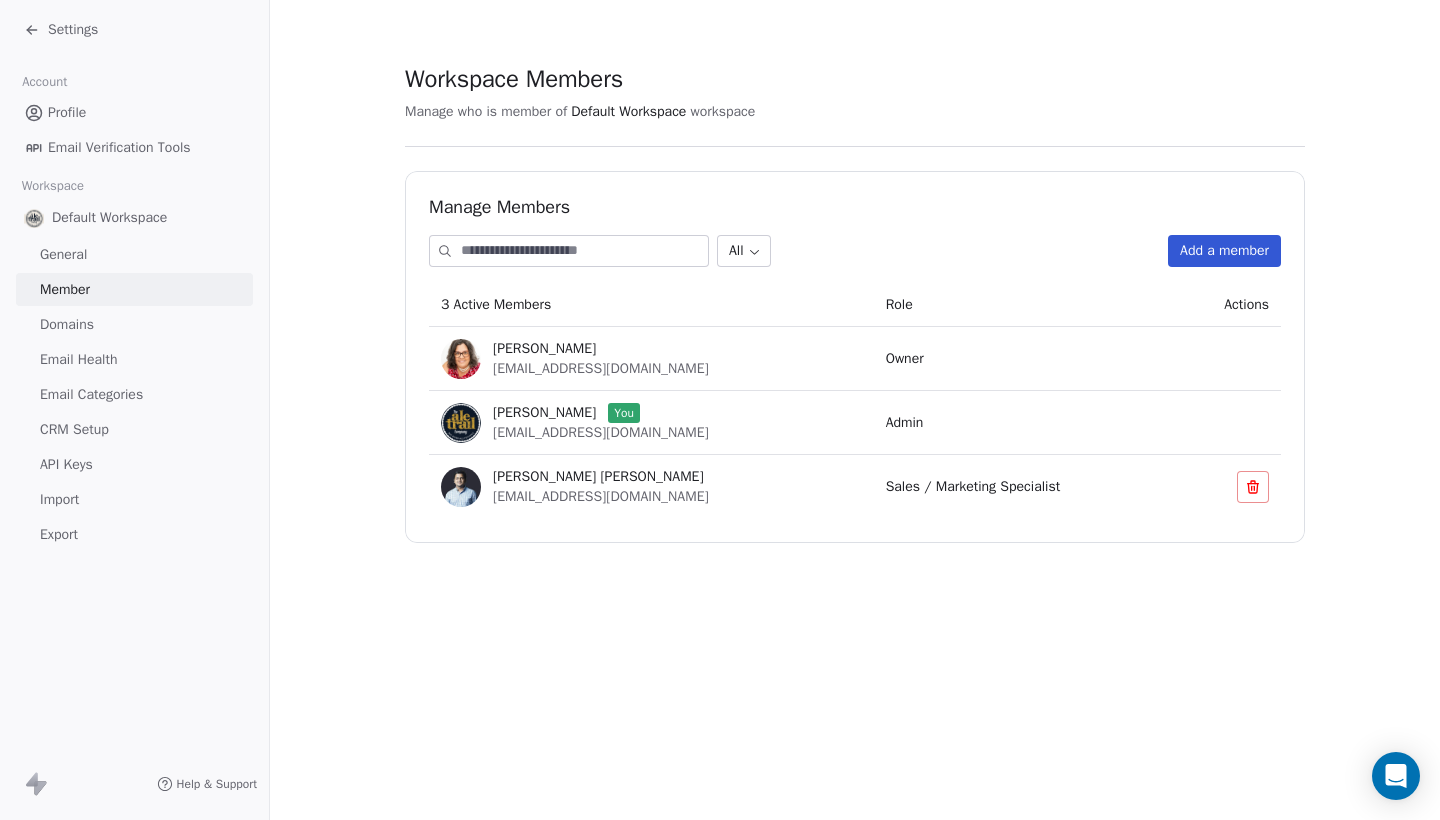 click 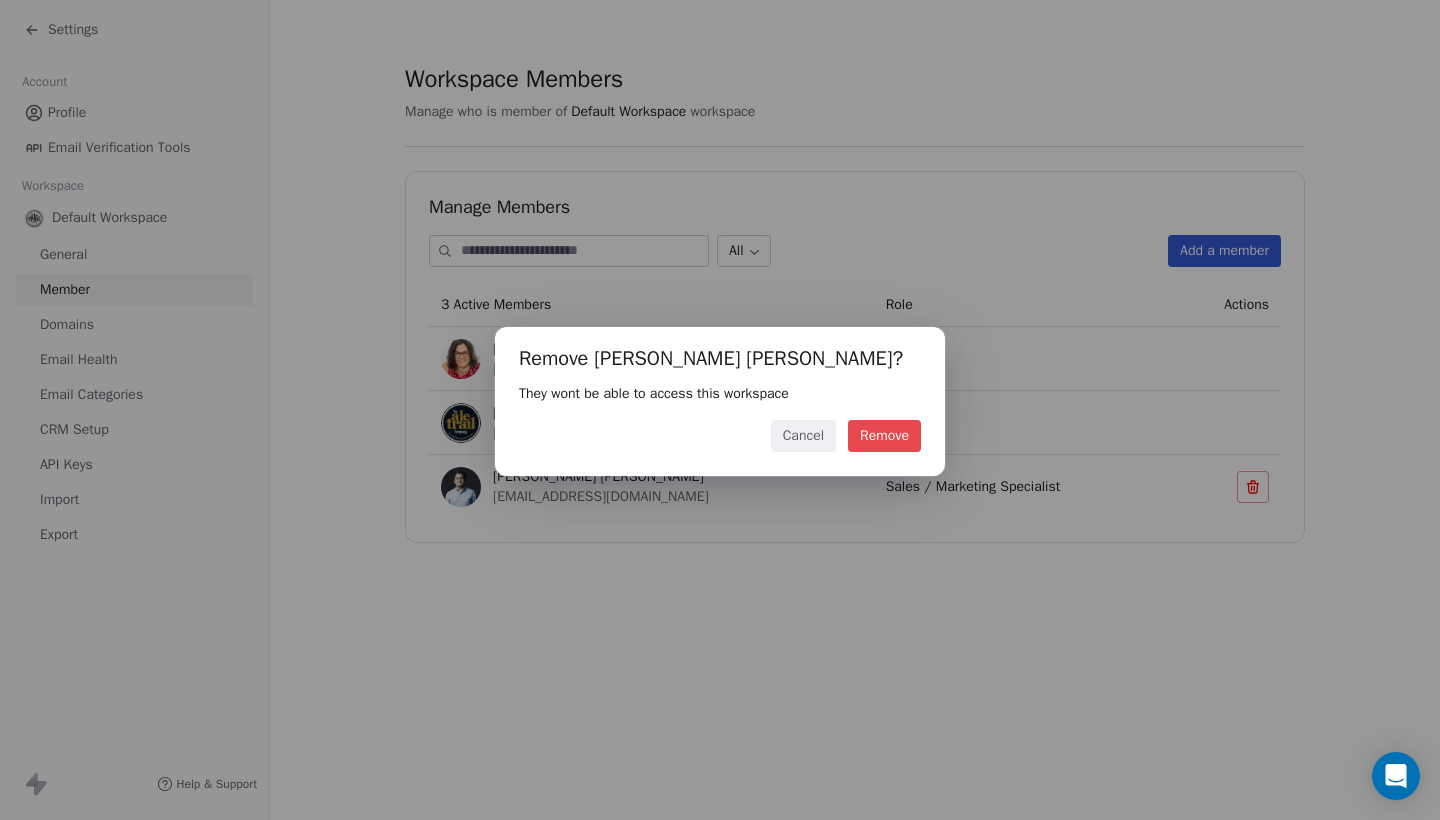 click on "Remove" at bounding box center (884, 436) 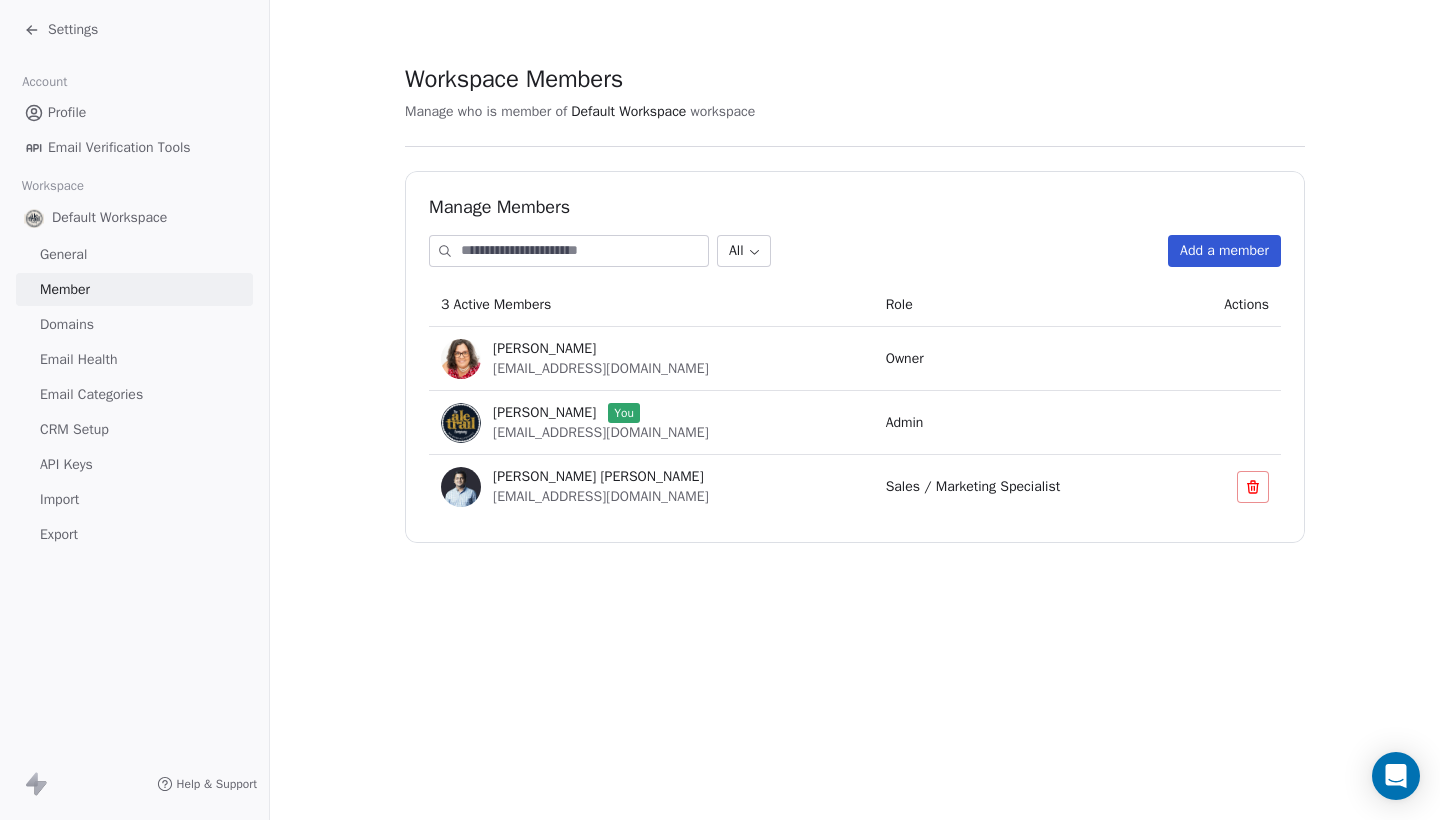 click on "Add a member" at bounding box center [1224, 251] 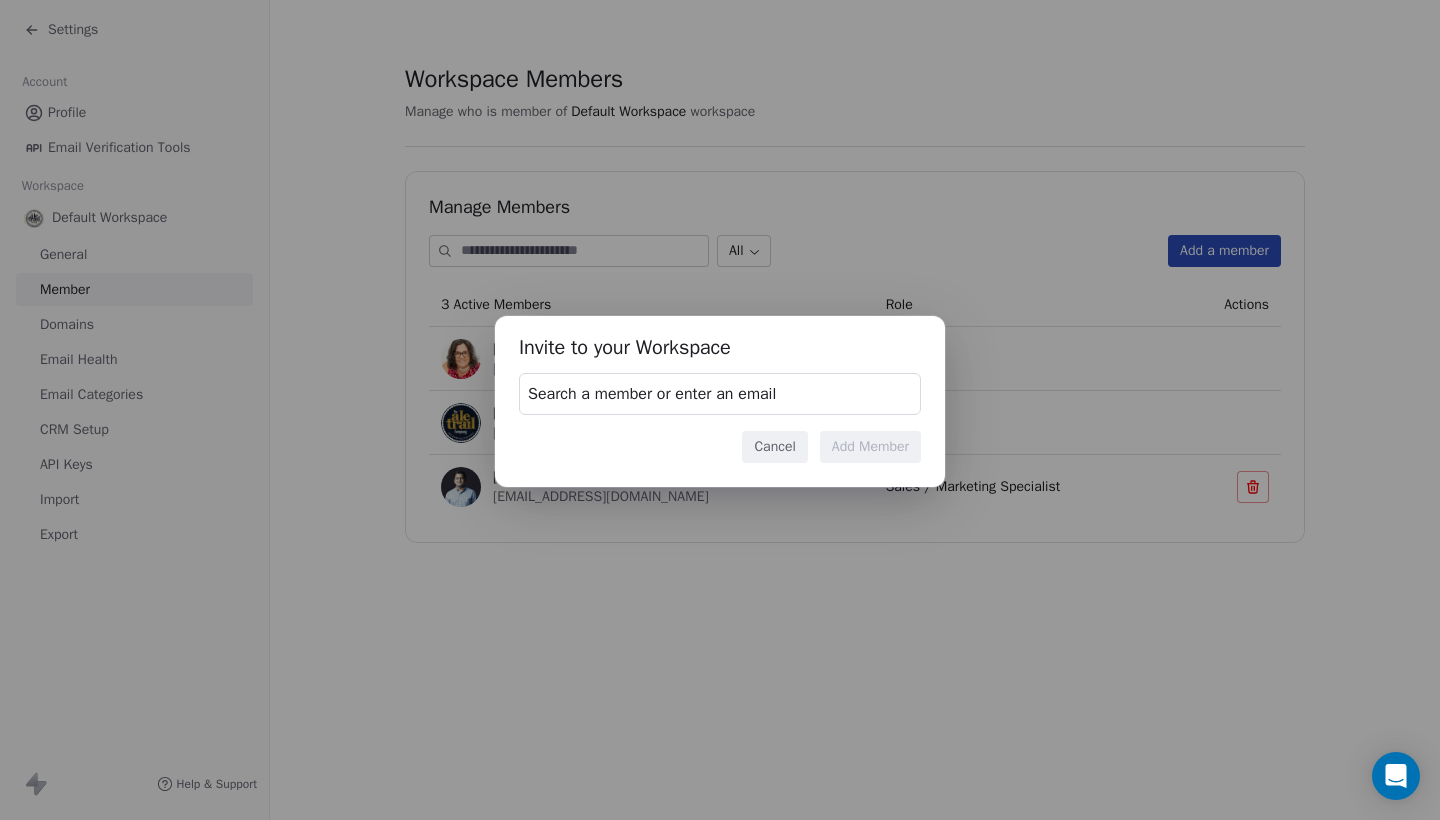 click on "Search a member or enter an email" at bounding box center (652, 394) 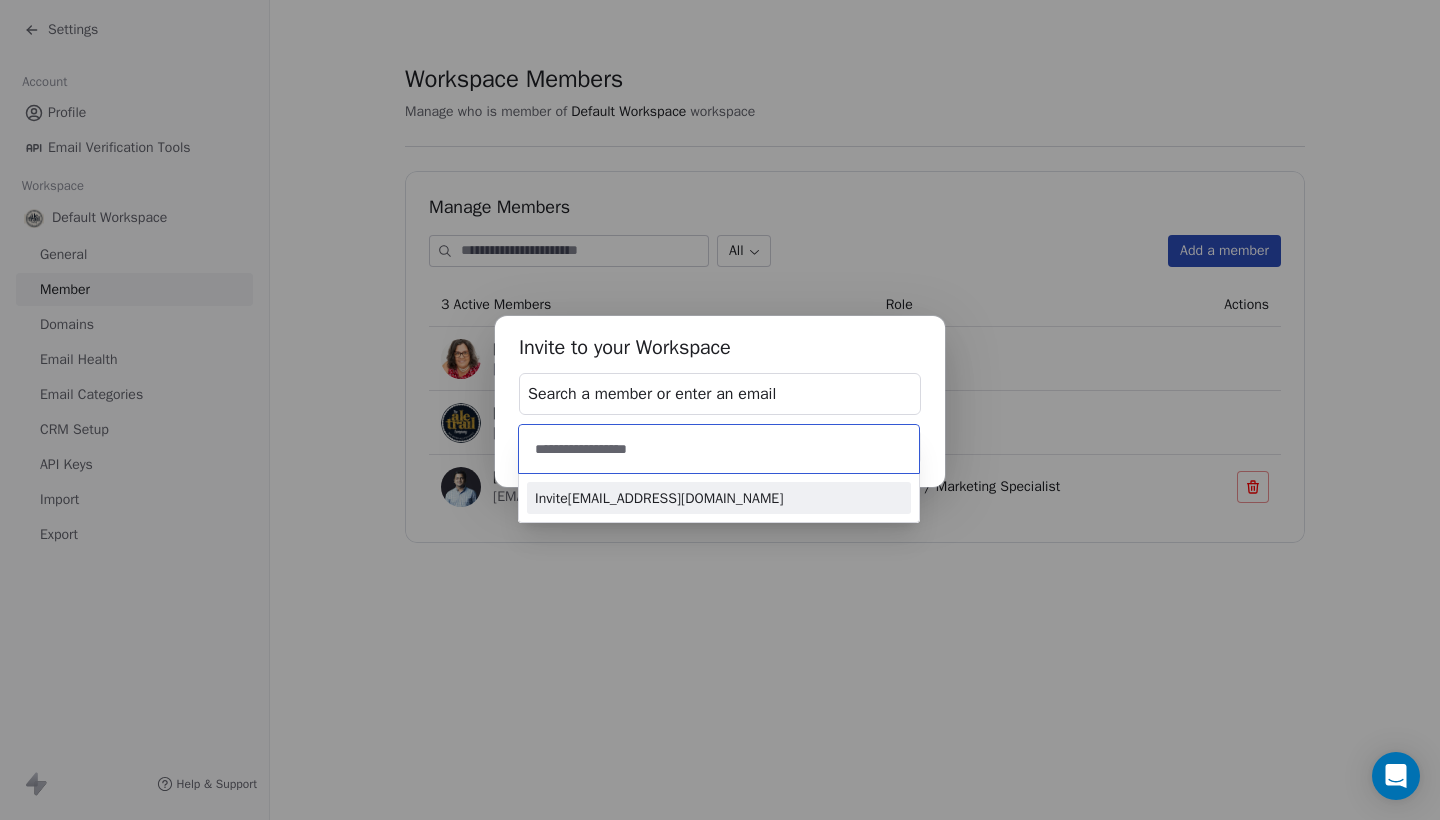 type on "**********" 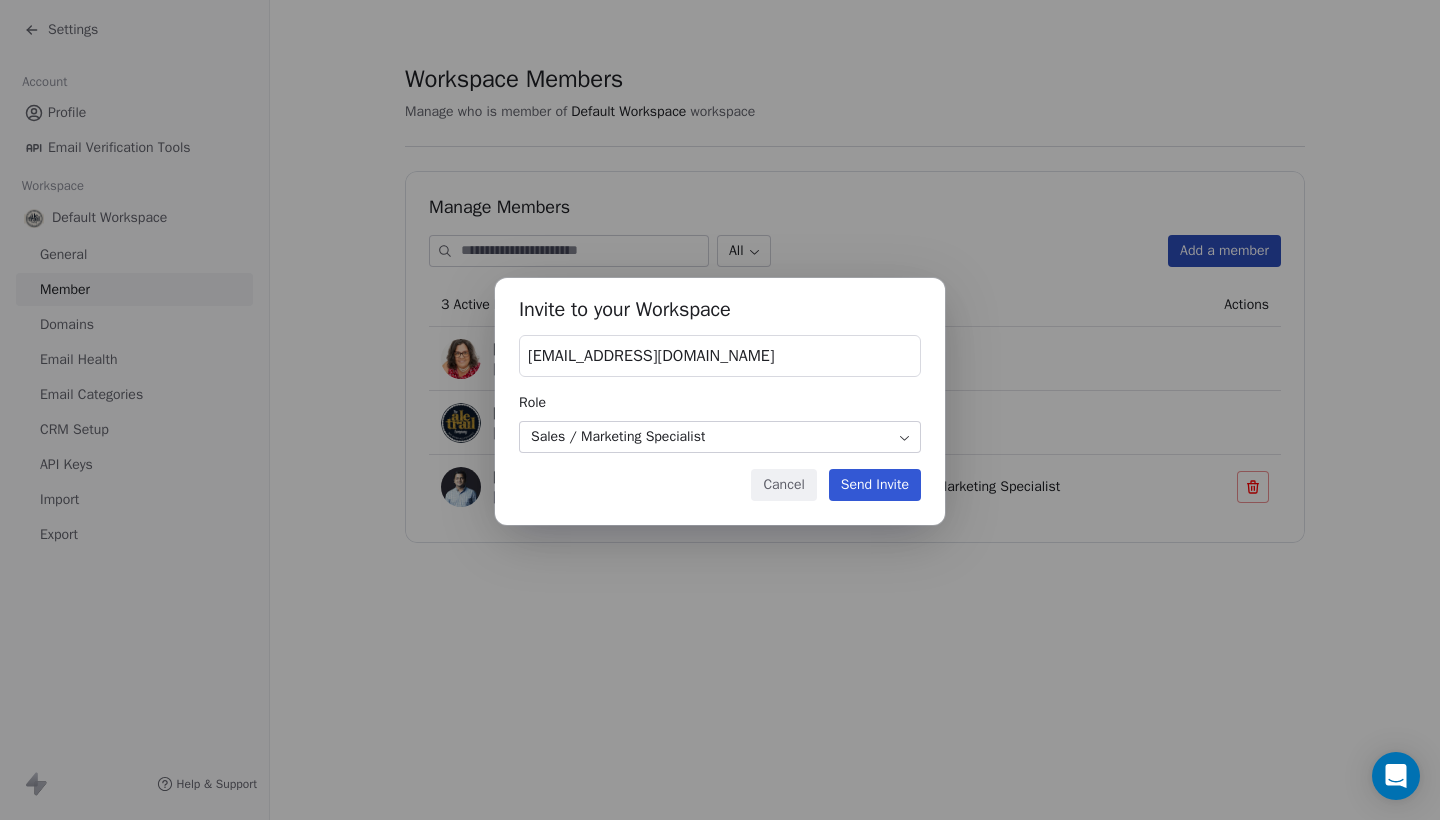 click on "Settings Account Profile Email Verification Tools Workspace Default Workspace General Member Domains Email Health Email Categories CRM Setup API Keys Import Export Help & Support Workspace Members Manage who is member of Default Workspace workspace Manage Members All Add a member 3   Active Members Role Actions [PERSON_NAME] [EMAIL_ADDRESS][DOMAIN_NAME] Owner   [PERSON_NAME] You [EMAIL_ADDRESS][DOMAIN_NAME] Admin   [PERSON_NAME] [PERSON_NAME] [EMAIL_ADDRESS][DOMAIN_NAME] Sales / Marketing Specialist
Invite to your Workspace   [EMAIL_ADDRESS][DOMAIN_NAME] Role Sales / Marketing Specialist Cancel Send Invite" at bounding box center (720, 410) 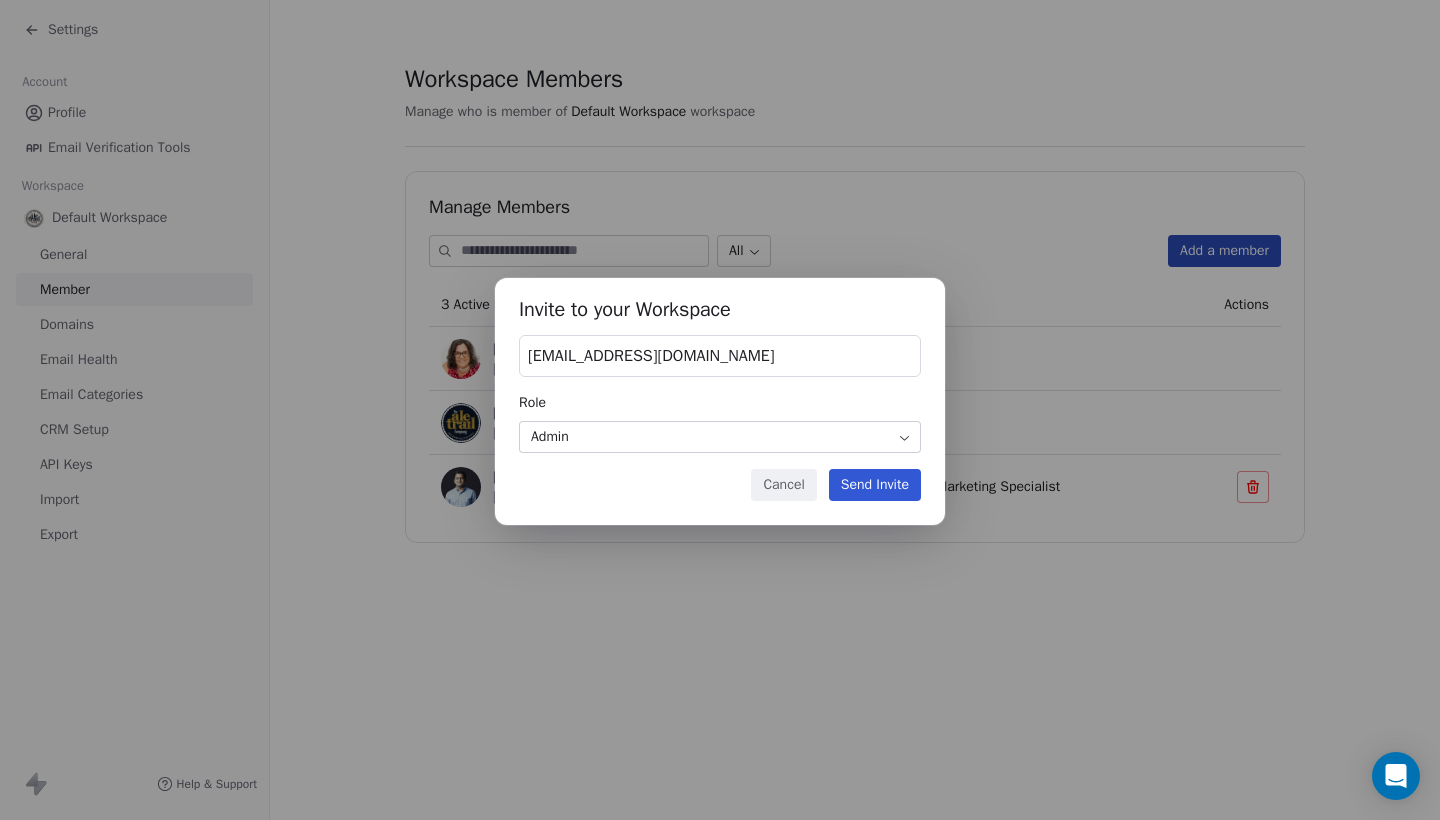 click on "Send Invite" at bounding box center (875, 485) 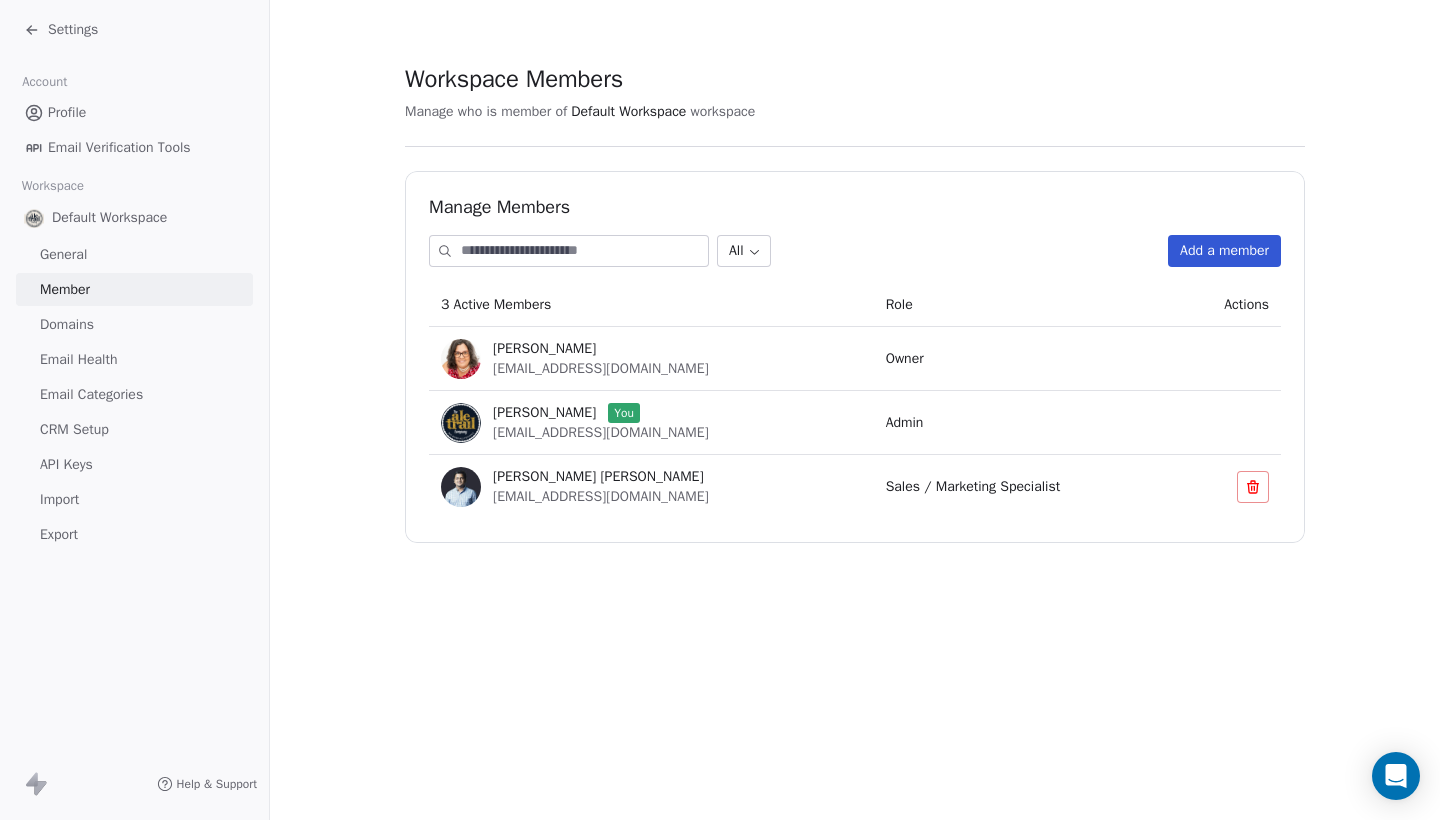 click 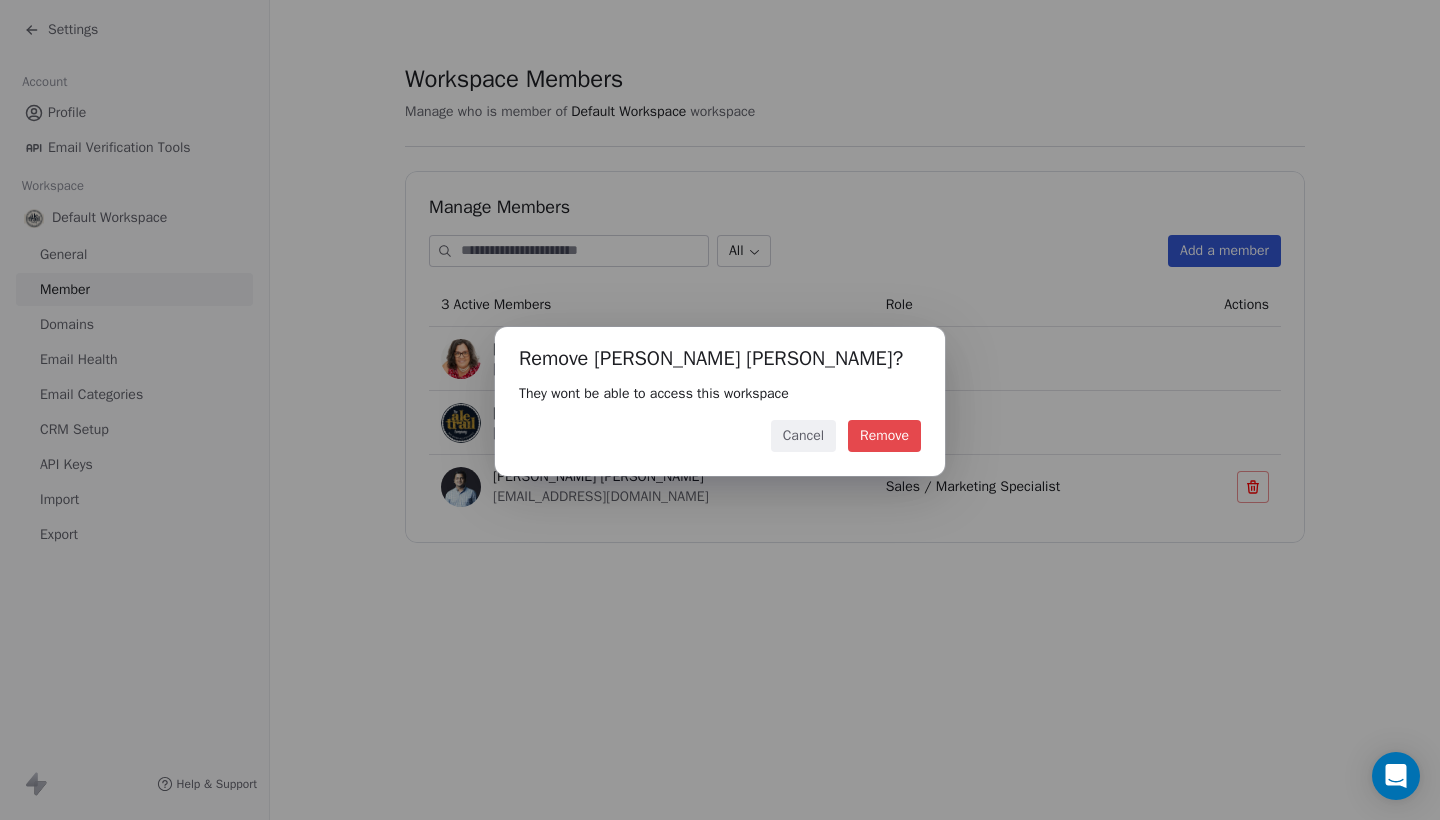 click on "Remove" at bounding box center (884, 436) 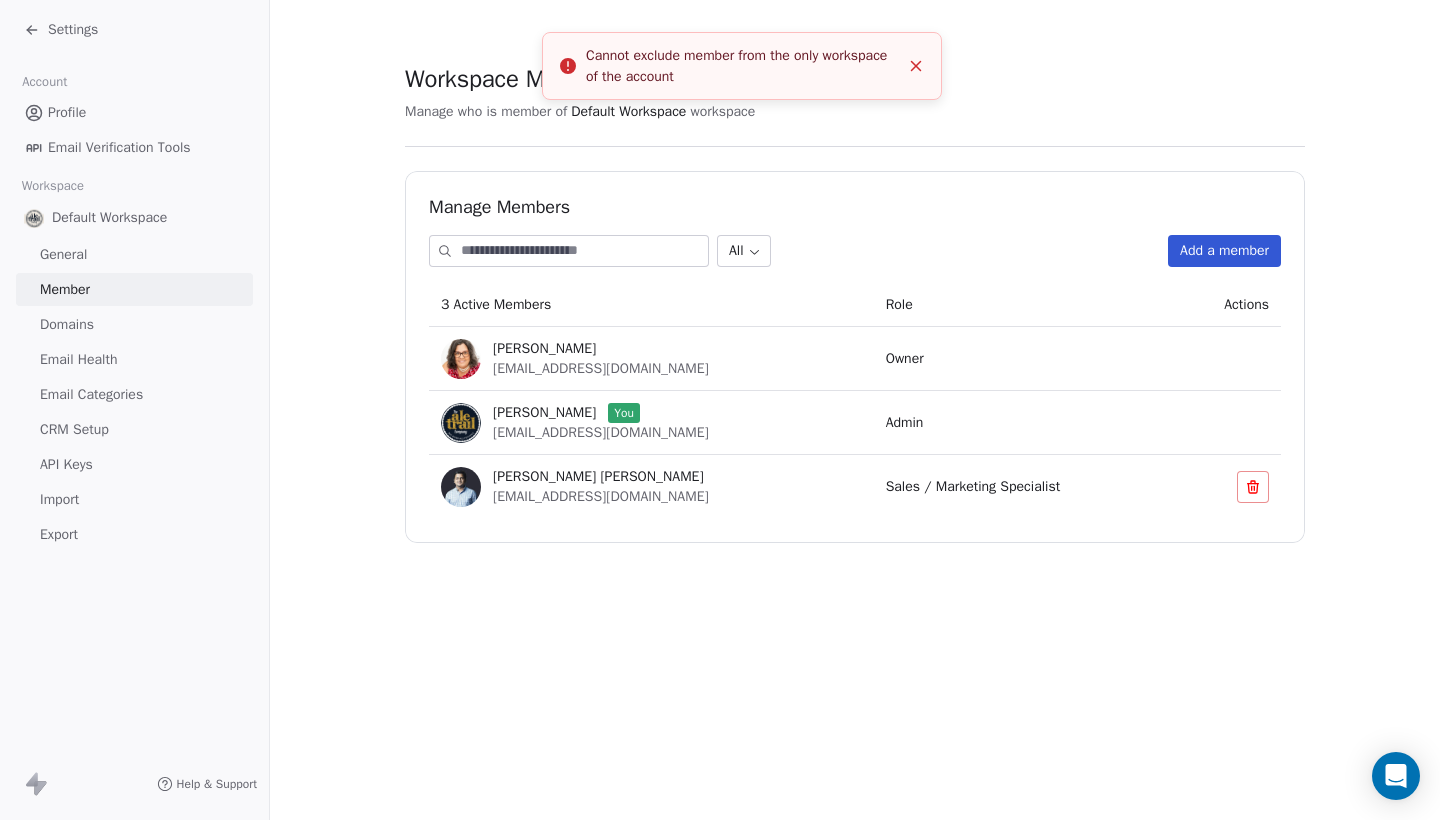 click on "Workspace Members Manage who is member of Default Workspace workspace Manage Members All Add a member 3   Active Members Role Actions [PERSON_NAME] [EMAIL_ADDRESS][DOMAIN_NAME] Owner   [PERSON_NAME] You [EMAIL_ADDRESS][DOMAIN_NAME] Admin   [PERSON_NAME] [PERSON_NAME] [EMAIL_ADDRESS][DOMAIN_NAME] Sales / Marketing Specialist" at bounding box center (855, 303) 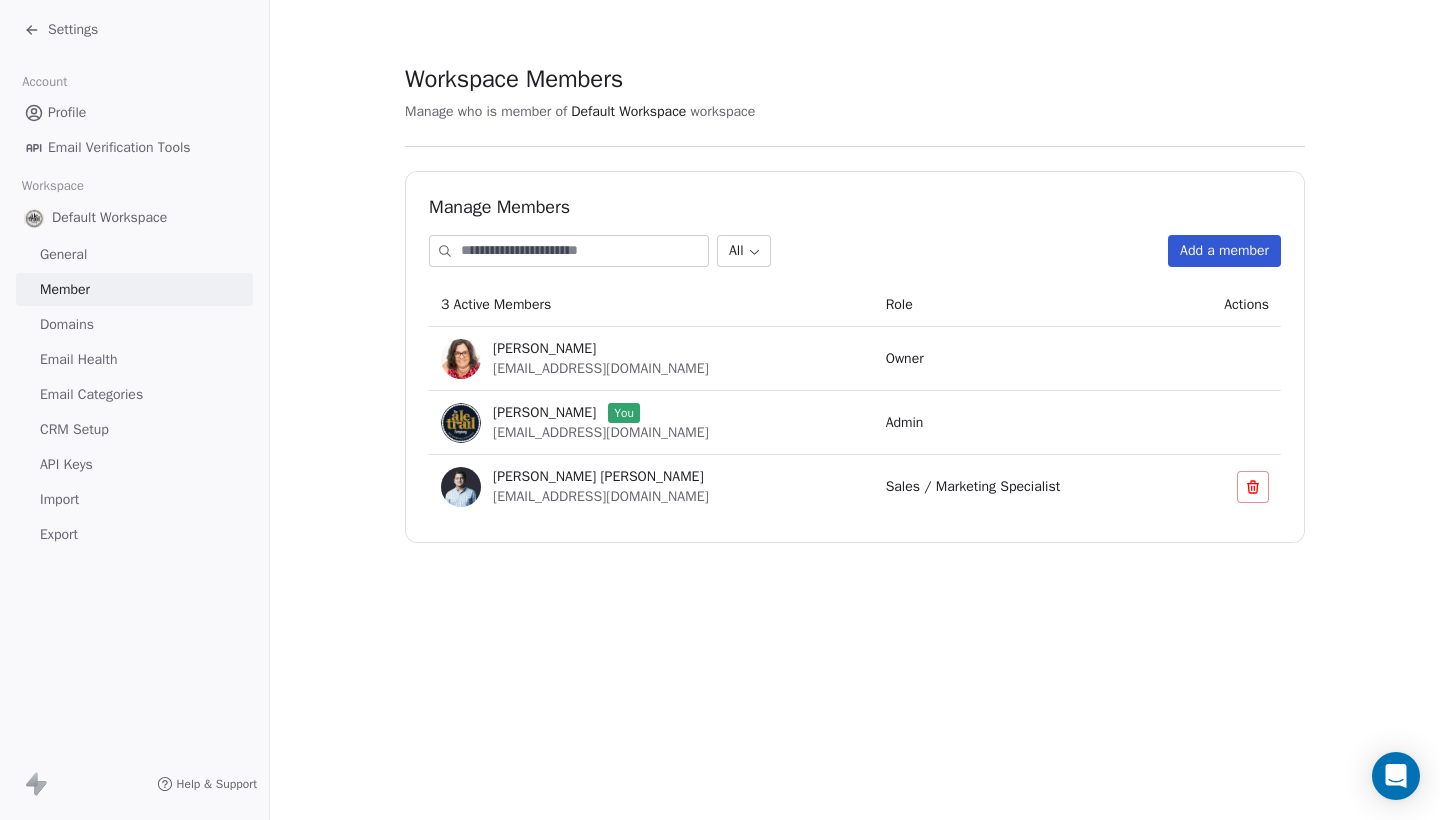 click on "Workspace Members Manage who is member of Default Workspace workspace Manage Members All Add a member 3   Active Members Role Actions [PERSON_NAME] [EMAIL_ADDRESS][DOMAIN_NAME] Owner   [PERSON_NAME] You [EMAIL_ADDRESS][DOMAIN_NAME] Admin   [PERSON_NAME] [PERSON_NAME] [EMAIL_ADDRESS][DOMAIN_NAME] Sales / Marketing Specialist" at bounding box center [855, 303] 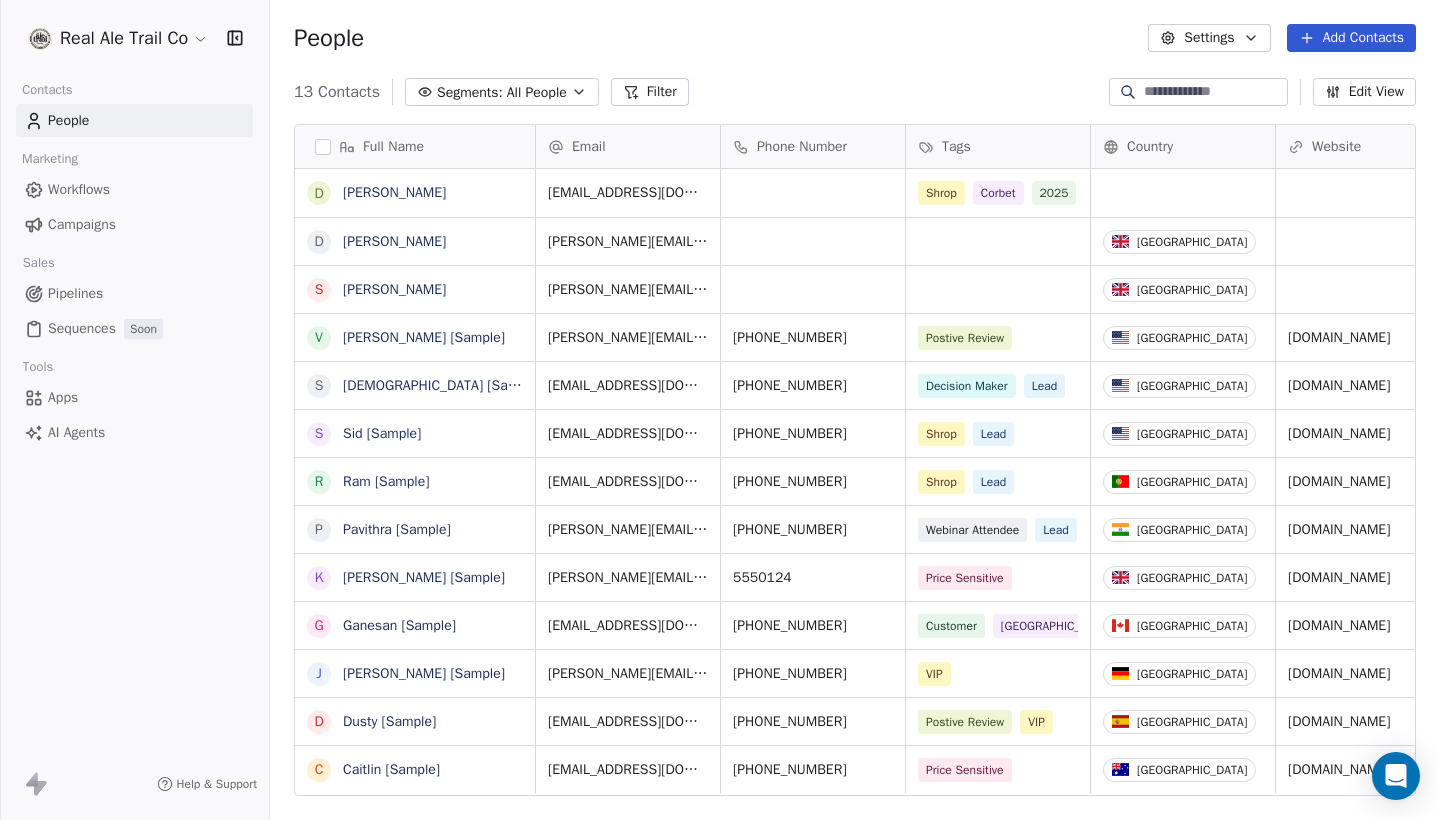 scroll, scrollTop: 1, scrollLeft: 1, axis: both 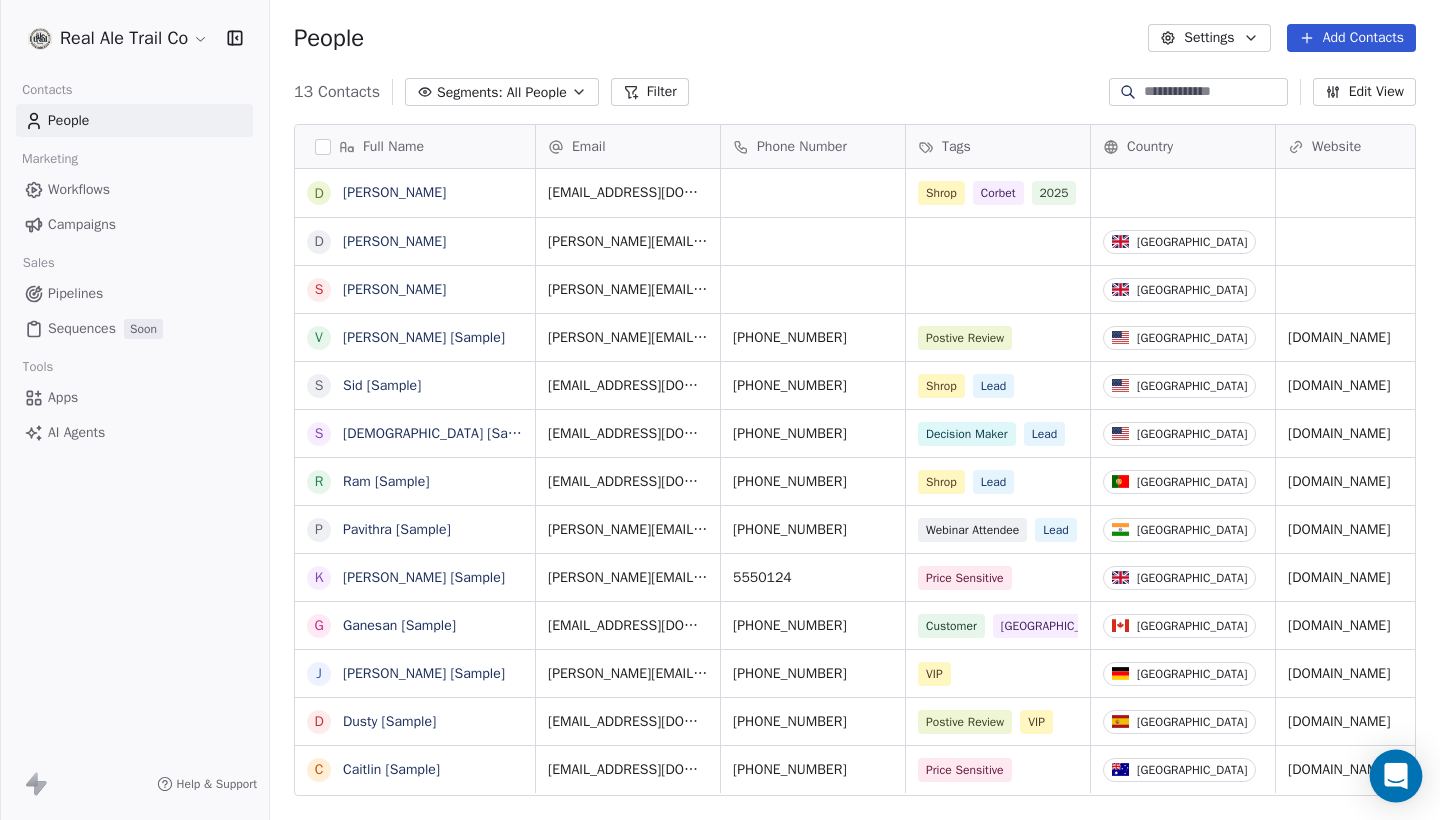 click 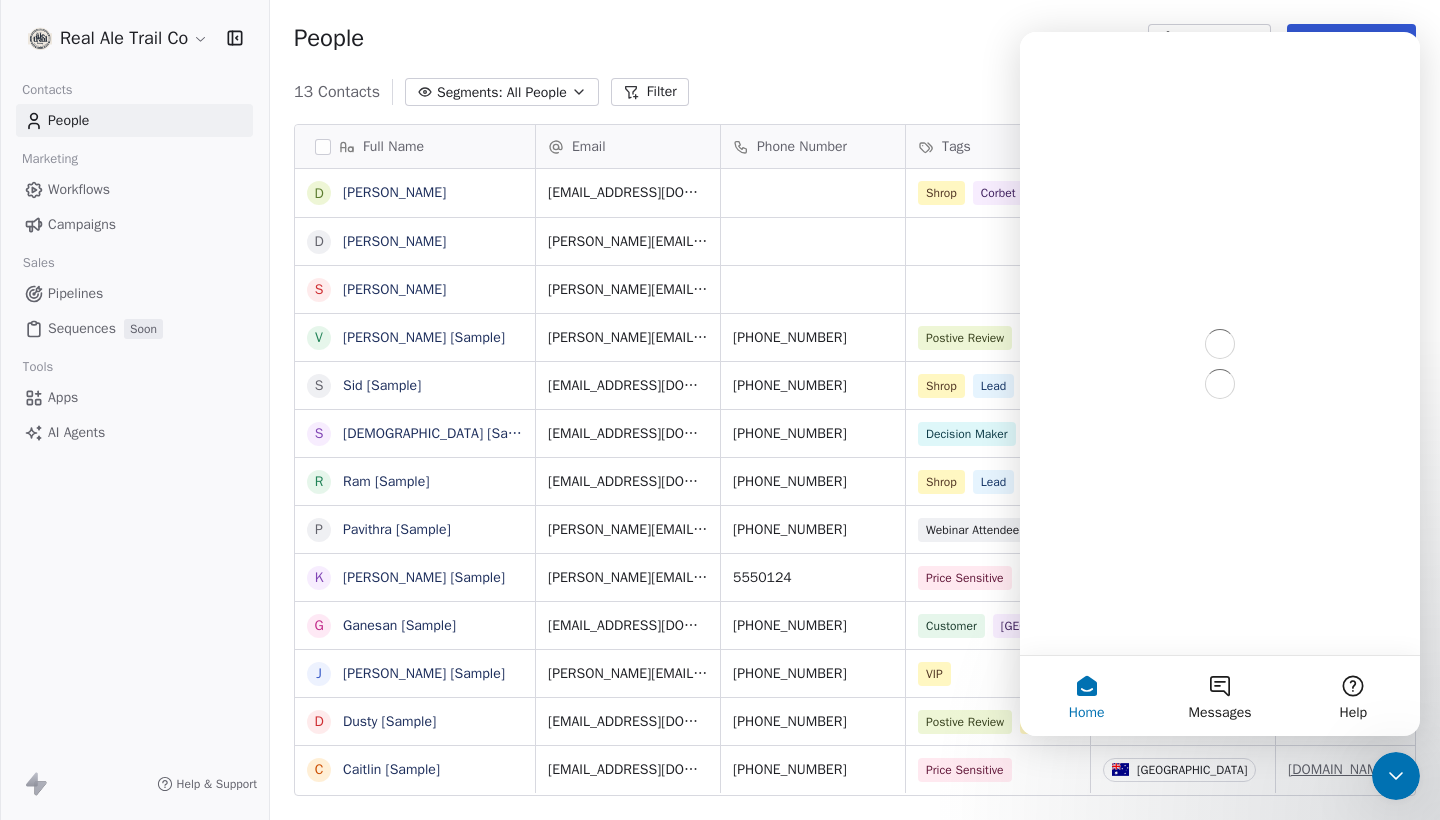 scroll, scrollTop: 0, scrollLeft: 0, axis: both 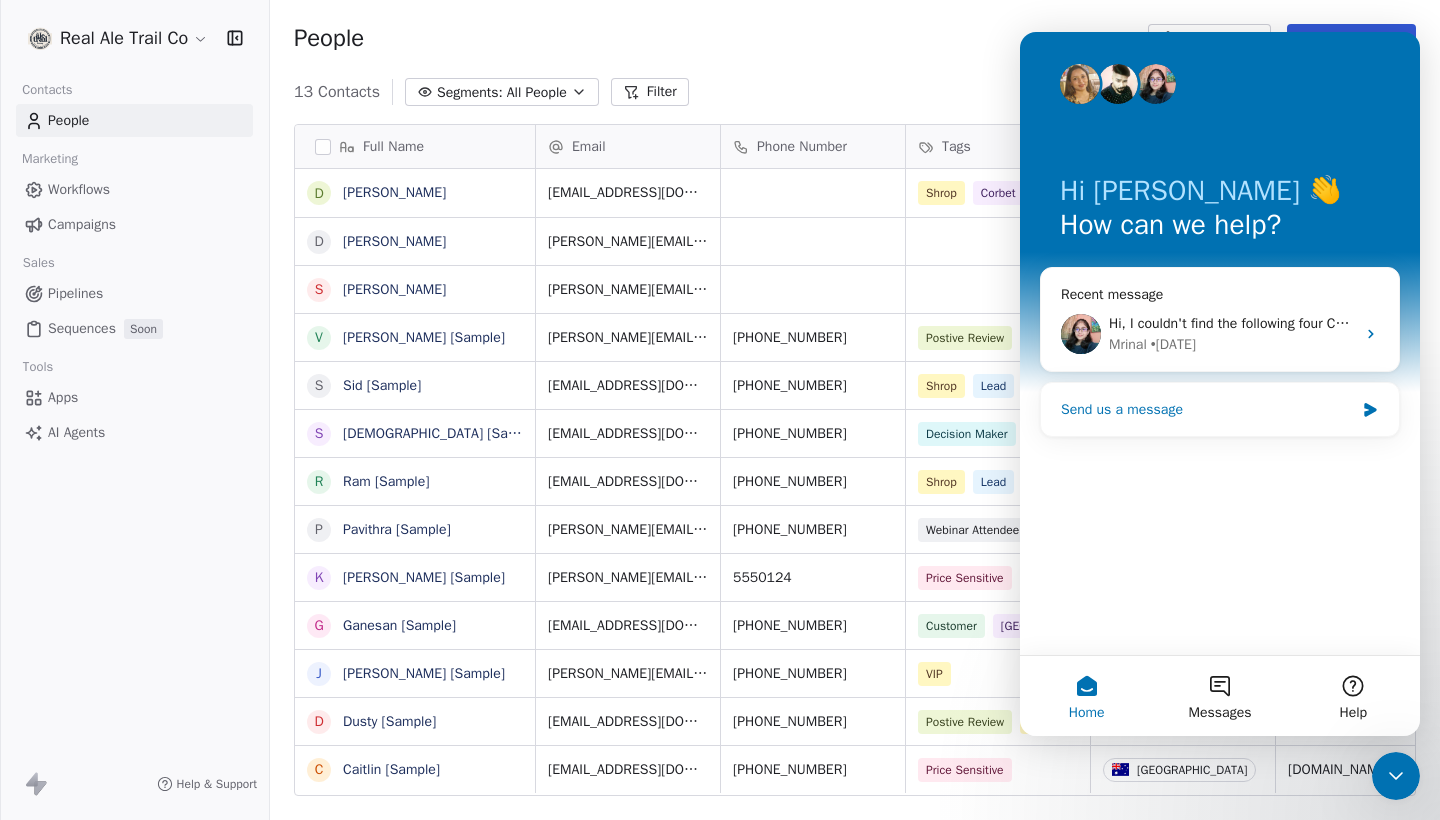 click on "Send us a message" at bounding box center (1207, 409) 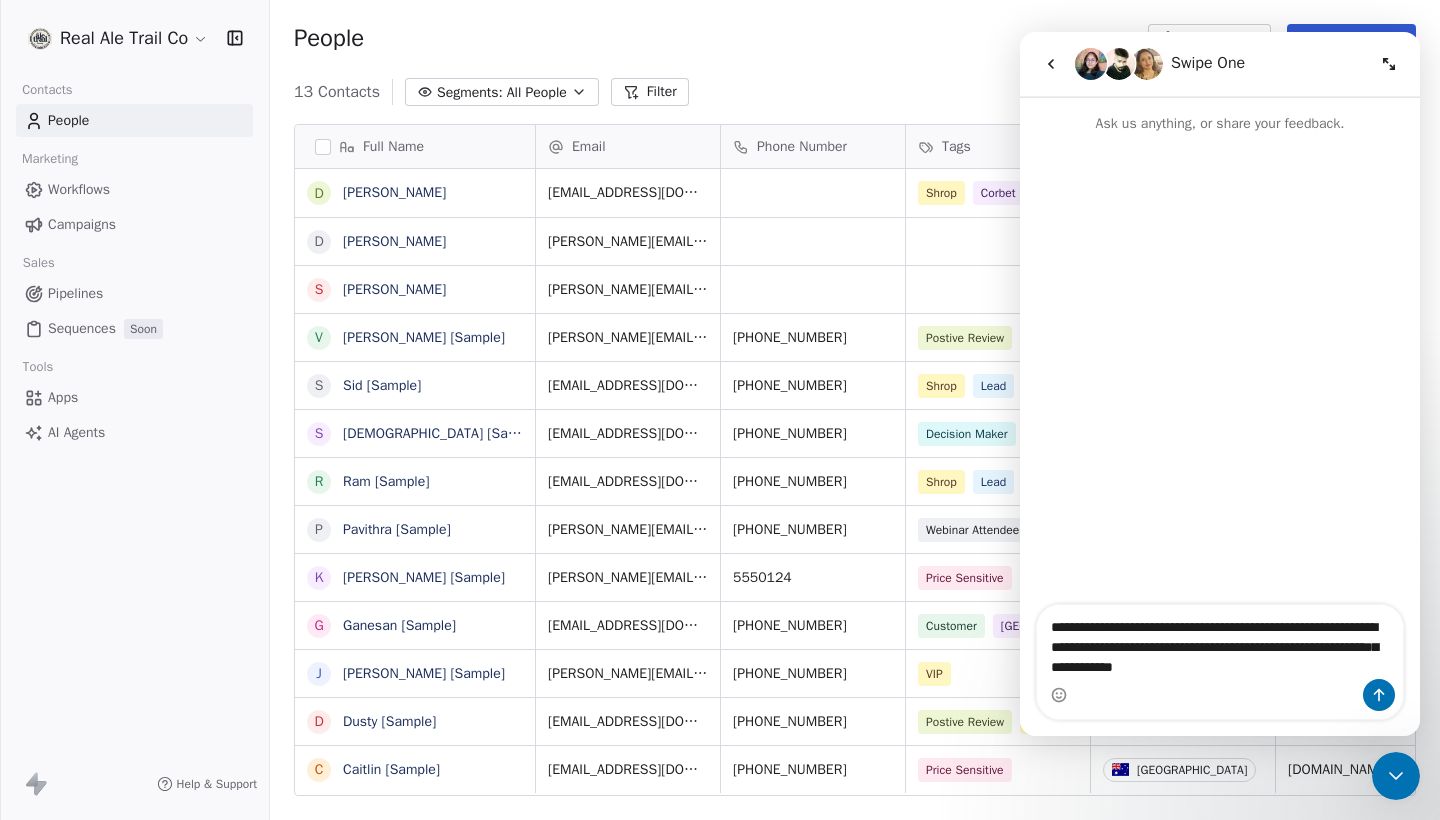 type on "**********" 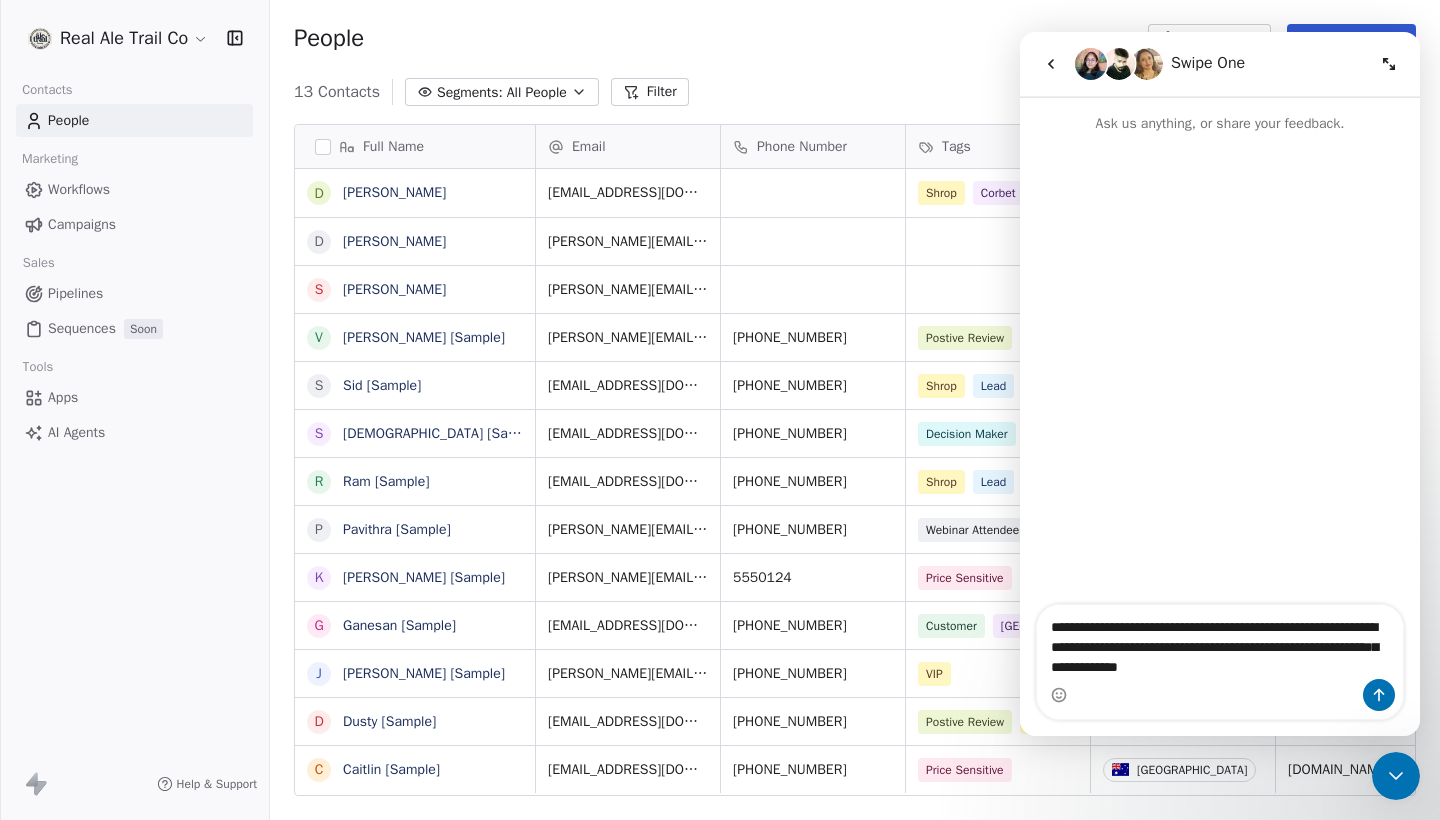 type 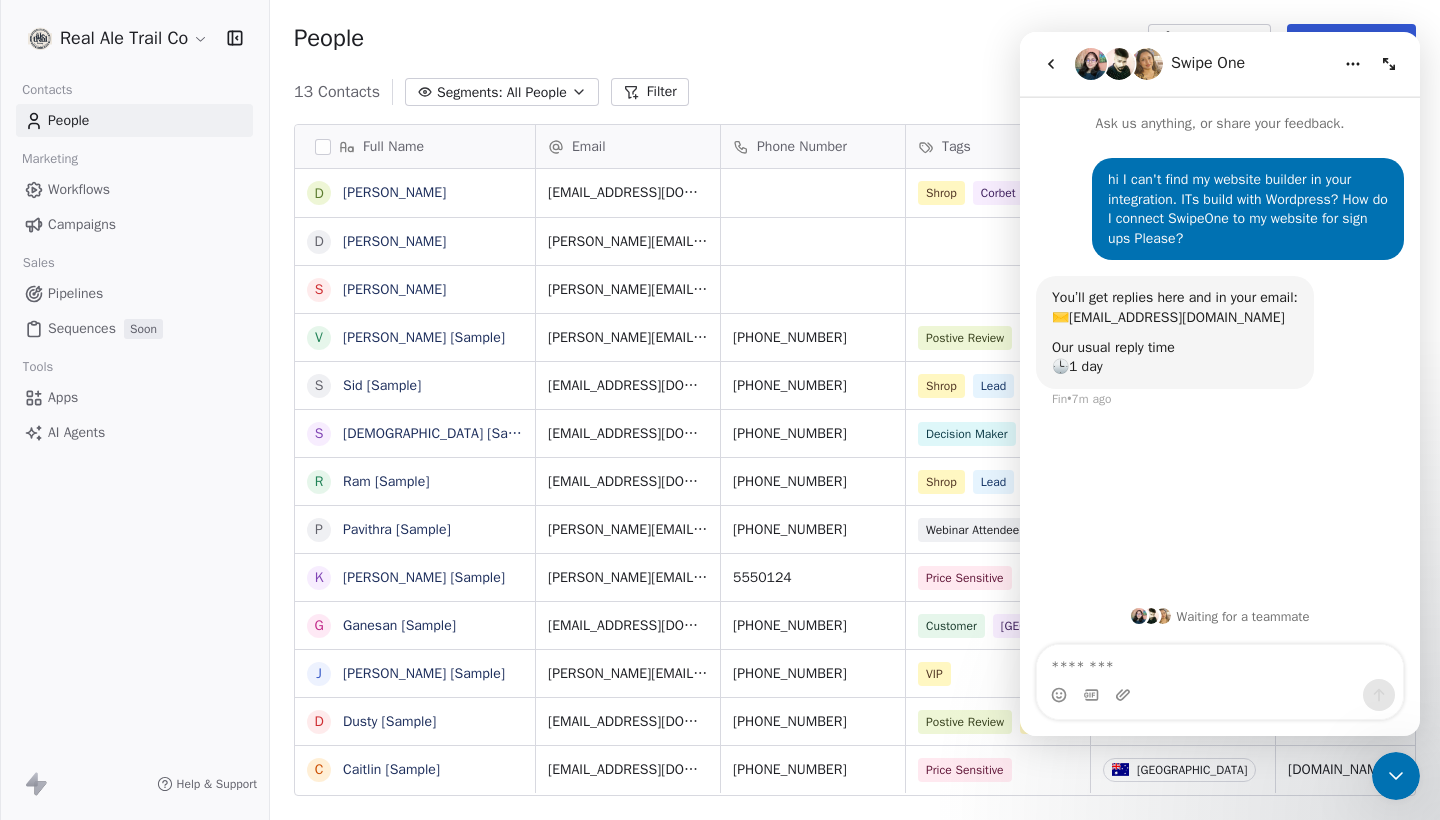 click on "hi I can't find my website builder in your integration. ITs build with Wordpress? How do I connect SwipeOne to my website for sign ups Please?  [PERSON_NAME]  •  7m ago You’ll get replies here and in your email: ✉️  [EMAIL_ADDRESS][DOMAIN_NAME] Our usual reply time 🕒  1 day Fin  •  7m ago" at bounding box center [1220, 362] 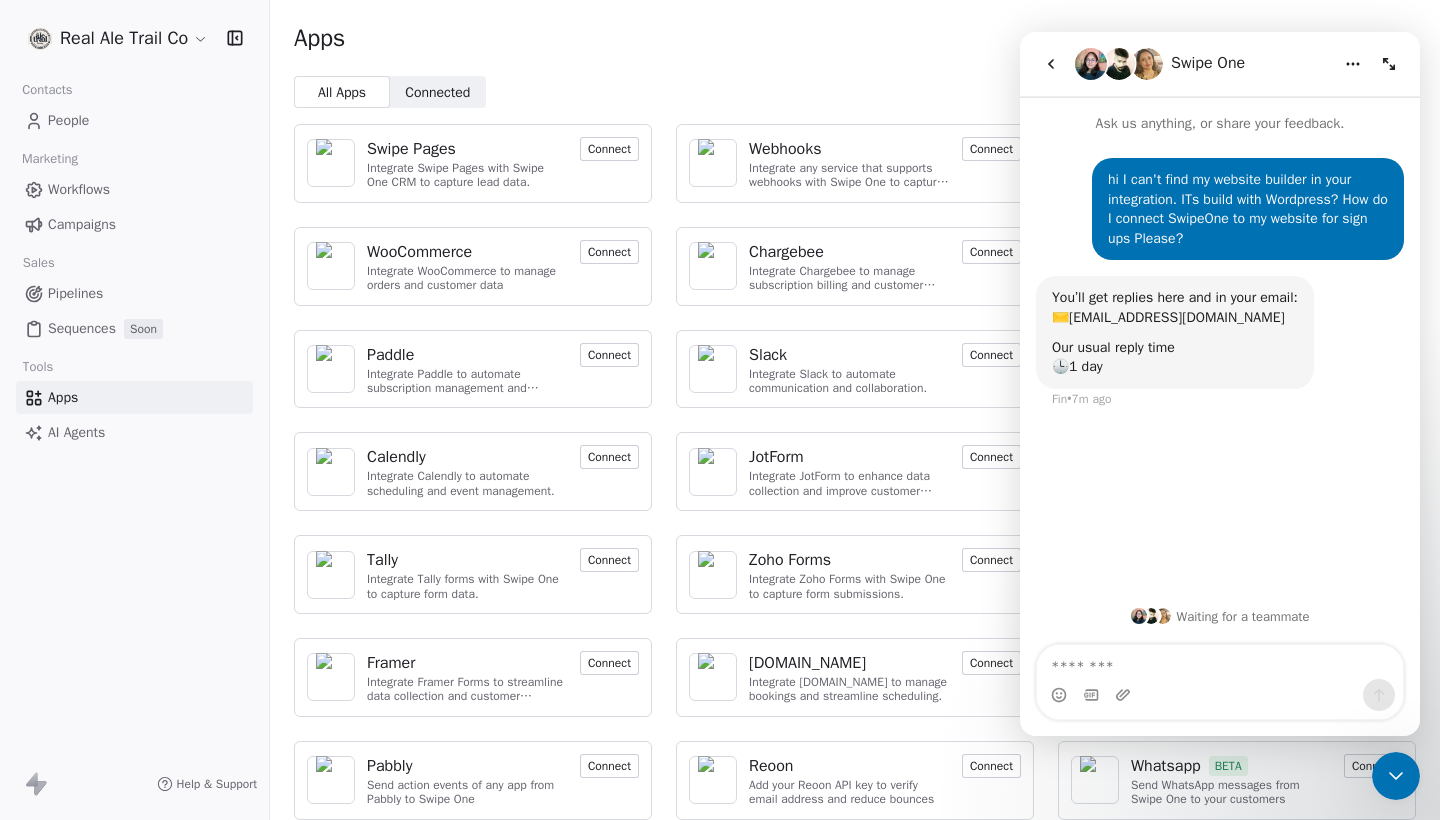click 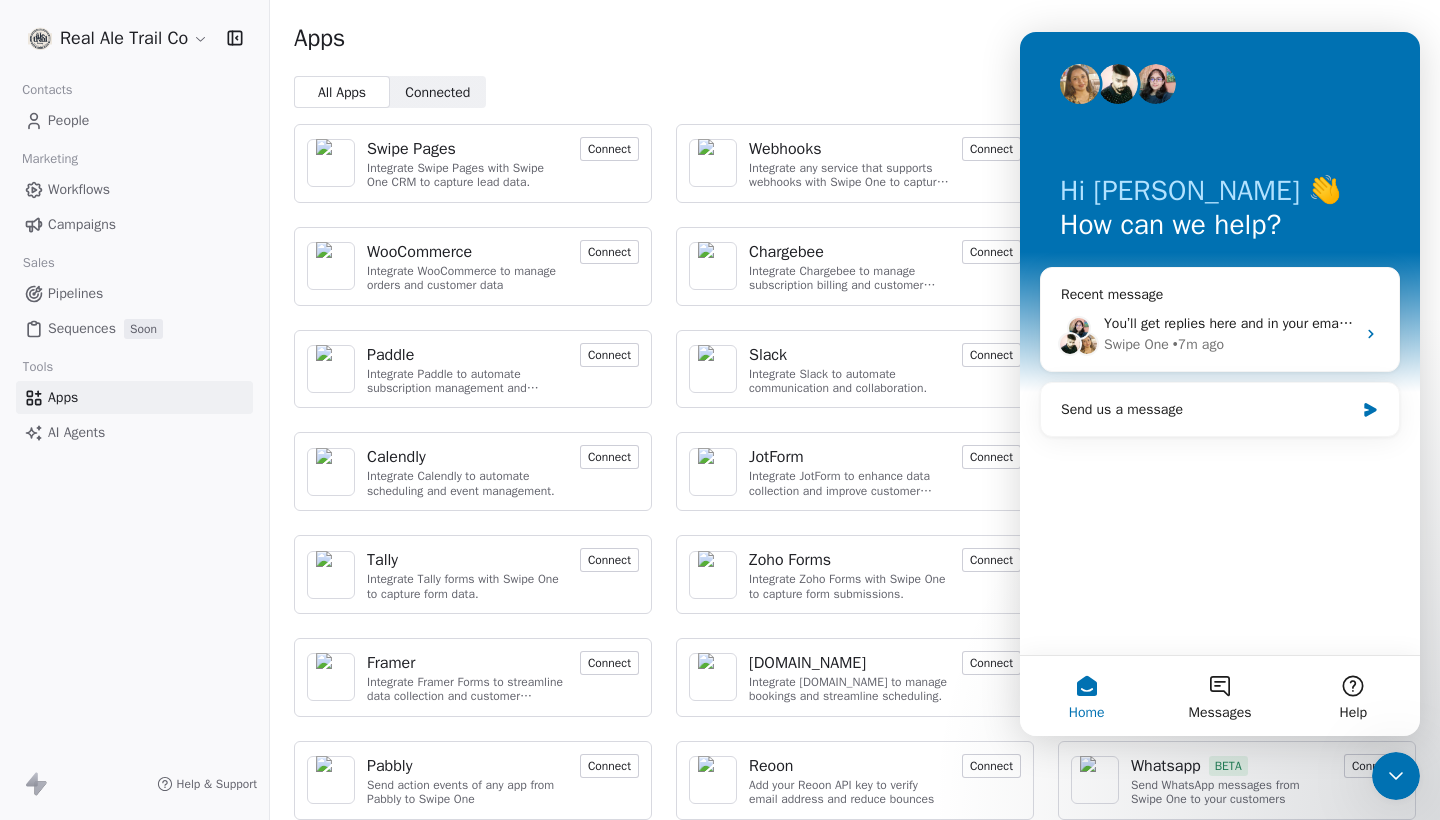 click on "Apps" at bounding box center (855, 38) 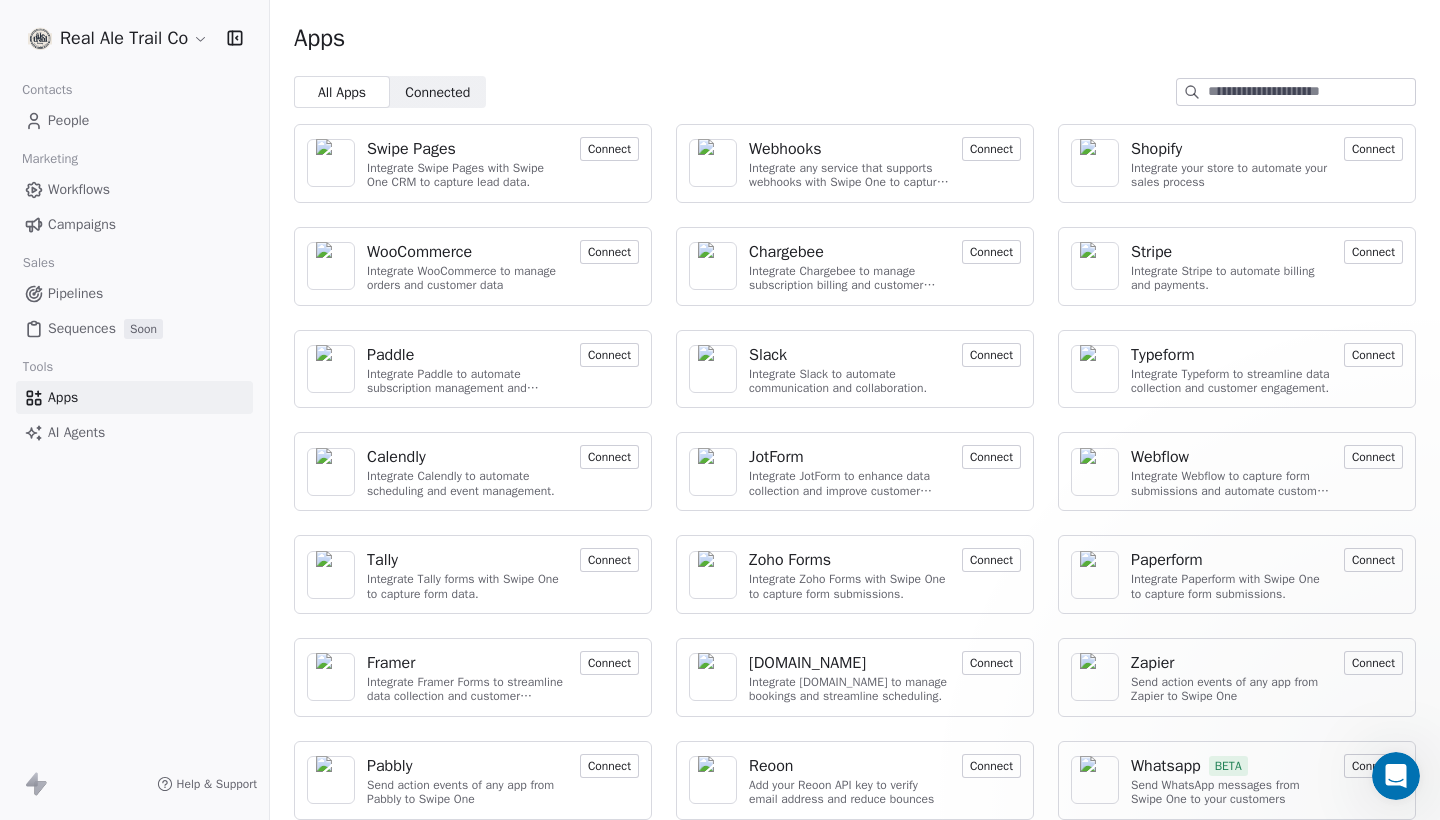 scroll, scrollTop: 0, scrollLeft: 0, axis: both 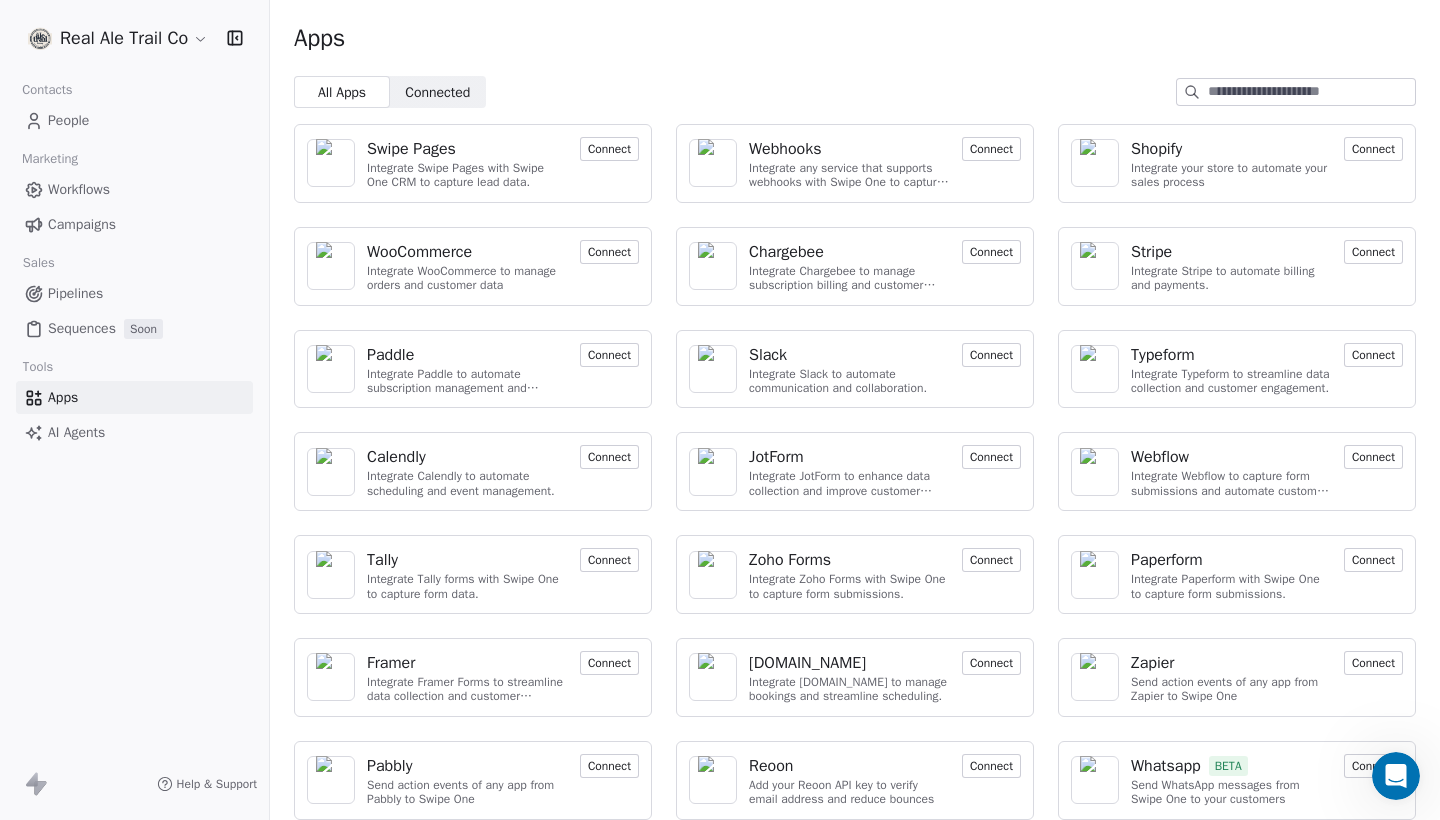 click on "People" at bounding box center [68, 120] 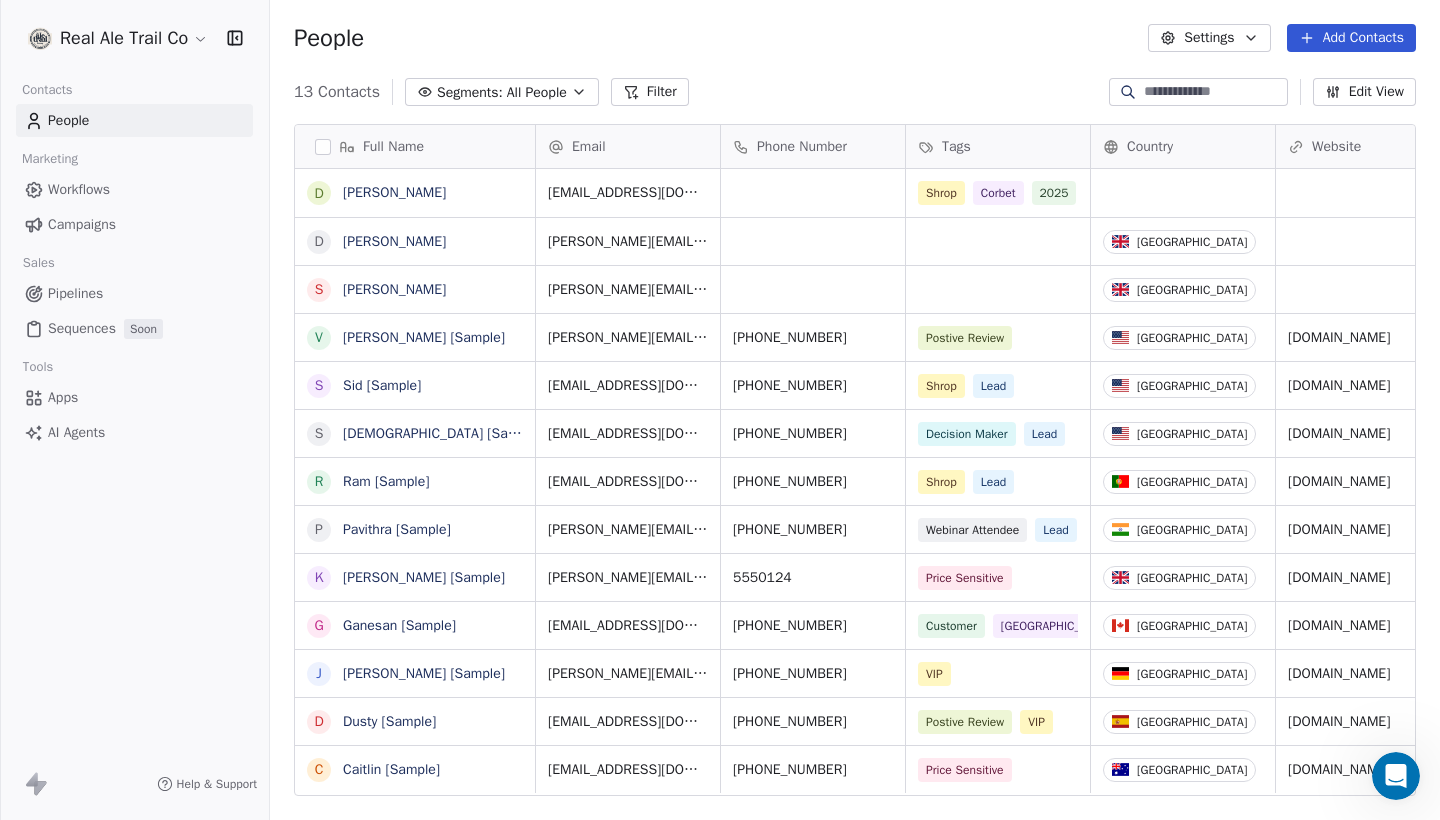 scroll, scrollTop: 1, scrollLeft: 1, axis: both 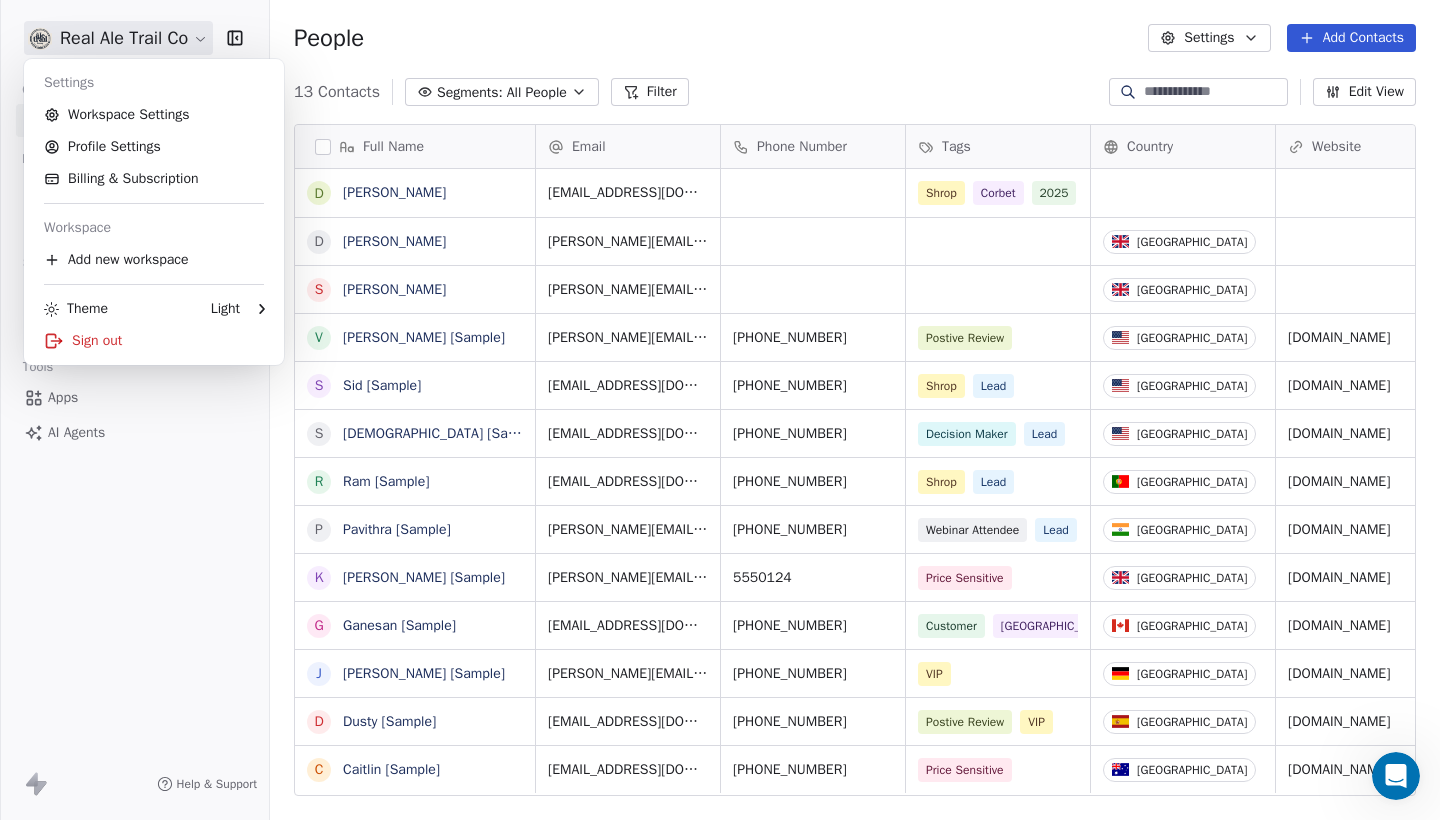 click on "Real Ale Trail Co Contacts People Marketing Workflows Campaigns Sales Pipelines Sequences Soon Tools Apps AI Agents Help & Support People Settings  Add Contacts 13 Contacts Segments: All People Filter  Edit View Tag Export Full Name D [PERSON_NAME] D [PERSON_NAME] S [PERSON_NAME] V [PERSON_NAME] [Sample] S [PERSON_NAME] [Sample] S [PERSON_NAME] [Sample] R Ram [Sample] P [PERSON_NAME] [Sample] K [PERSON_NAME] [Sample] G Ganesan [Sample] [PERSON_NAME] [Sample] D Dusty [Sample] C Caitlin [Sample] Email Phone Number Tags Country Website Job Title Status Contact Source [EMAIL_ADDRESS][DOMAIN_NAME] Shrop Corbet [DATE] Trail [PERSON_NAME][EMAIL_ADDRESS][DOMAIN_NAME] [GEOGRAPHIC_DATA] Shrop [PERSON_NAME][EMAIL_ADDRESS][DOMAIN_NAME] [GEOGRAPHIC_DATA] [PERSON_NAME][EMAIL_ADDRESS][DOMAIN_NAME] [PHONE_NUMBER] Postive Review [GEOGRAPHIC_DATA] [DOMAIN_NAME] Managing Director Closed Won Referral [EMAIL_ADDRESS][DOMAIN_NAME] [PHONE_NUMBER] Shrop Lead United States [DOMAIN_NAME] Director of Operations Qualifying Website Form [EMAIL_ADDRESS][DOMAIN_NAME] [PHONE_NUMBER] Decision Maker Lead United States [DOMAIN_NAME] President New Lead Social Media Shrop" at bounding box center (720, 410) 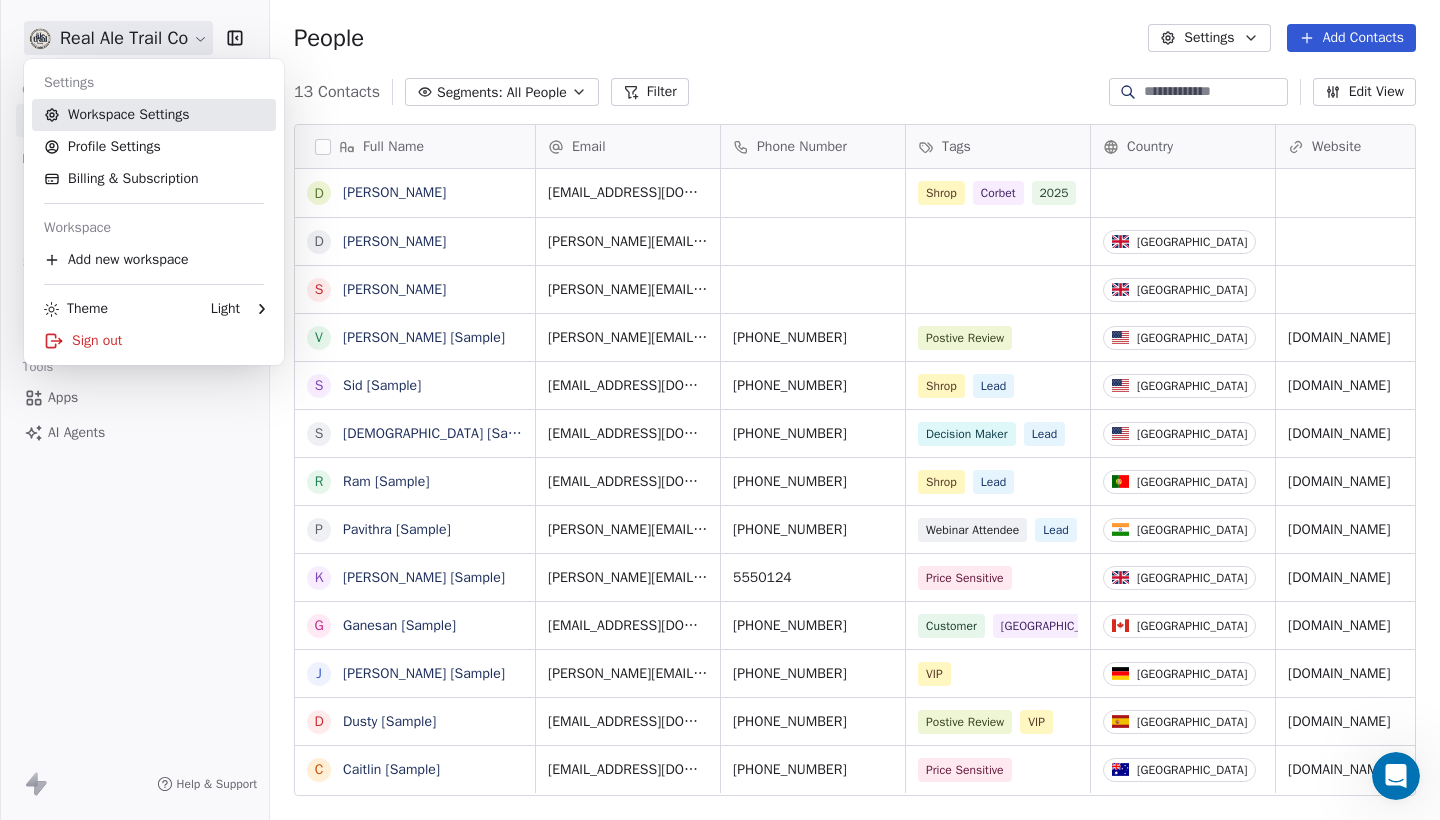 click on "Workspace Settings" at bounding box center (154, 115) 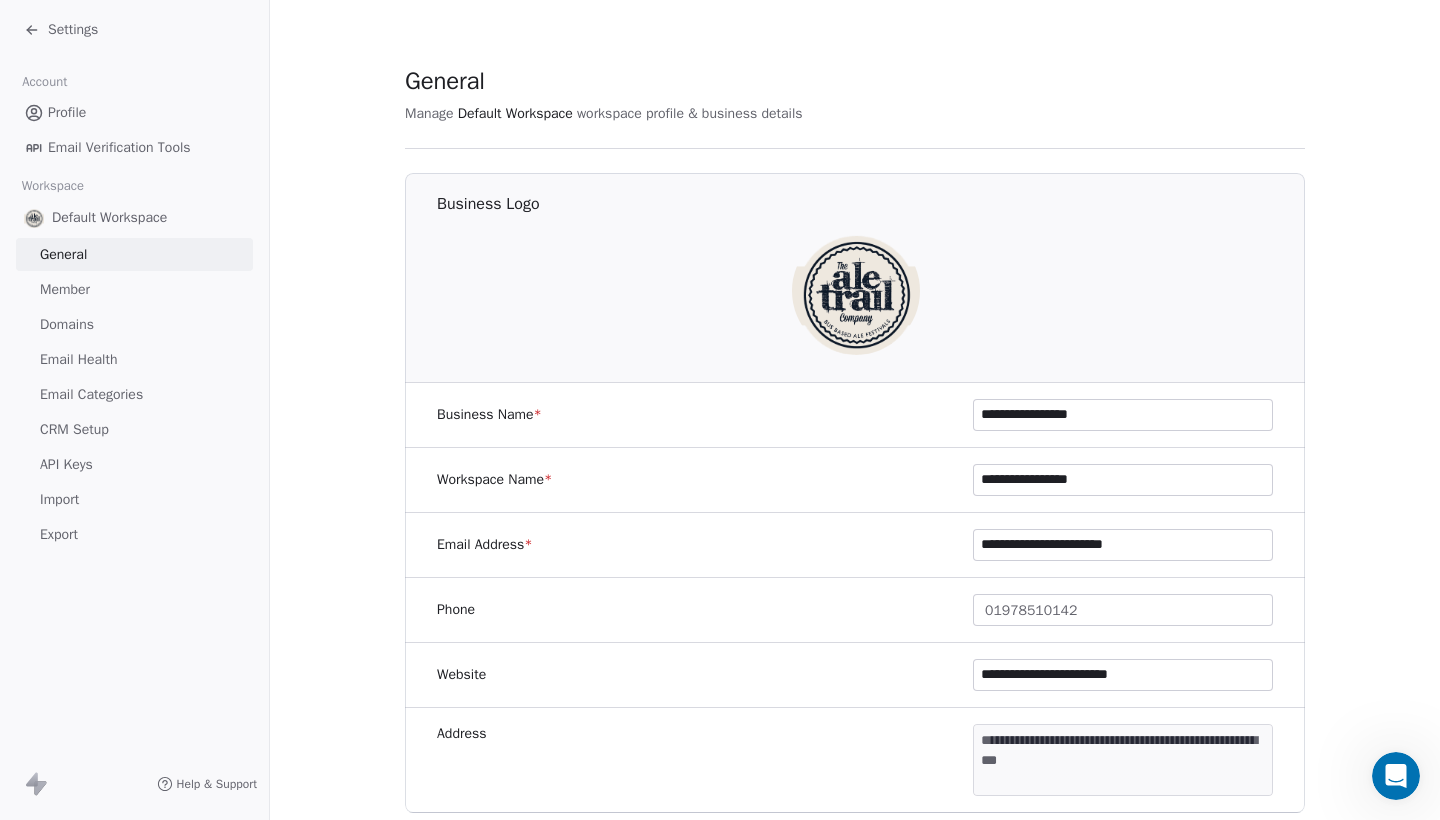 scroll, scrollTop: 0, scrollLeft: 0, axis: both 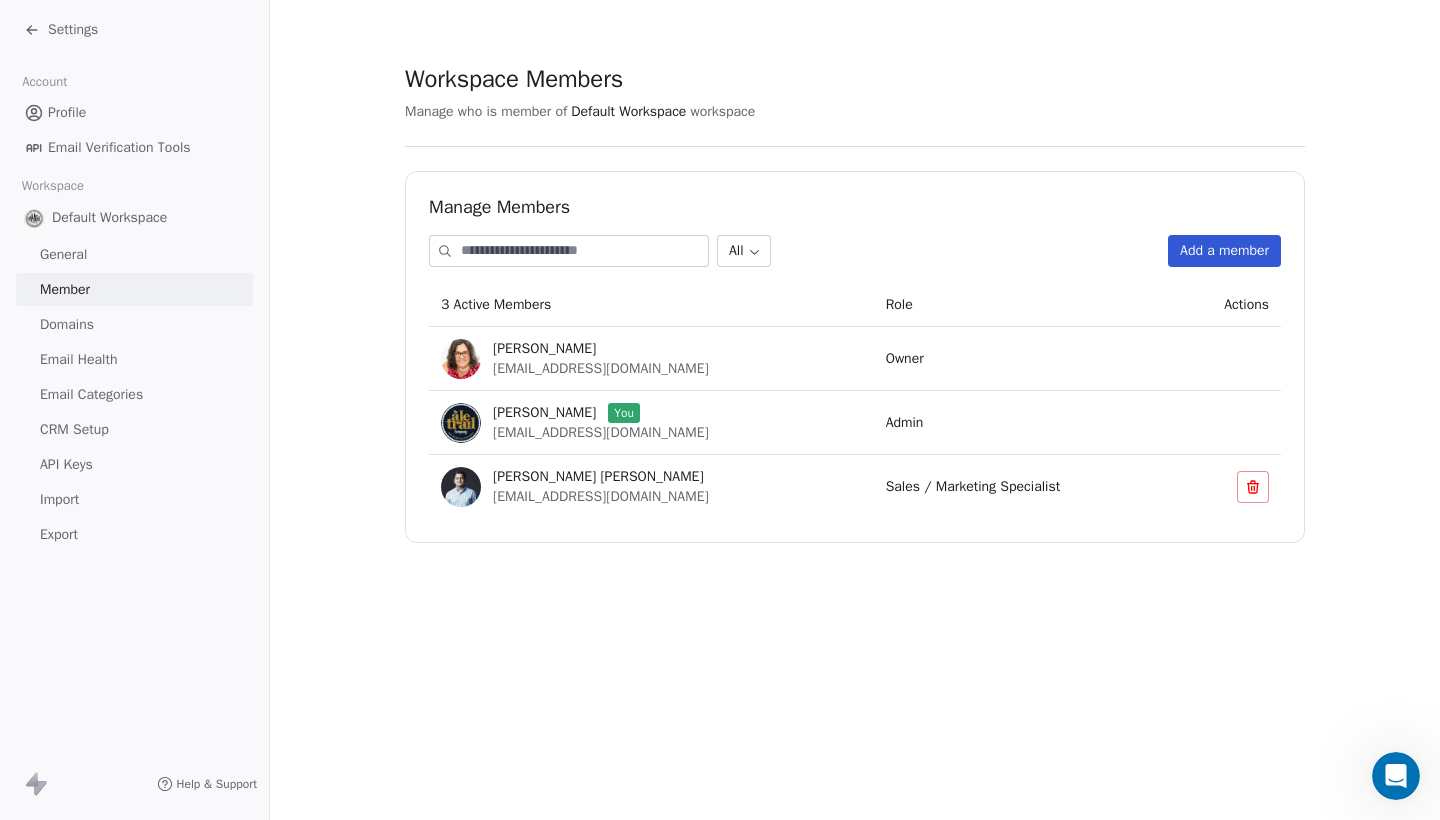 click 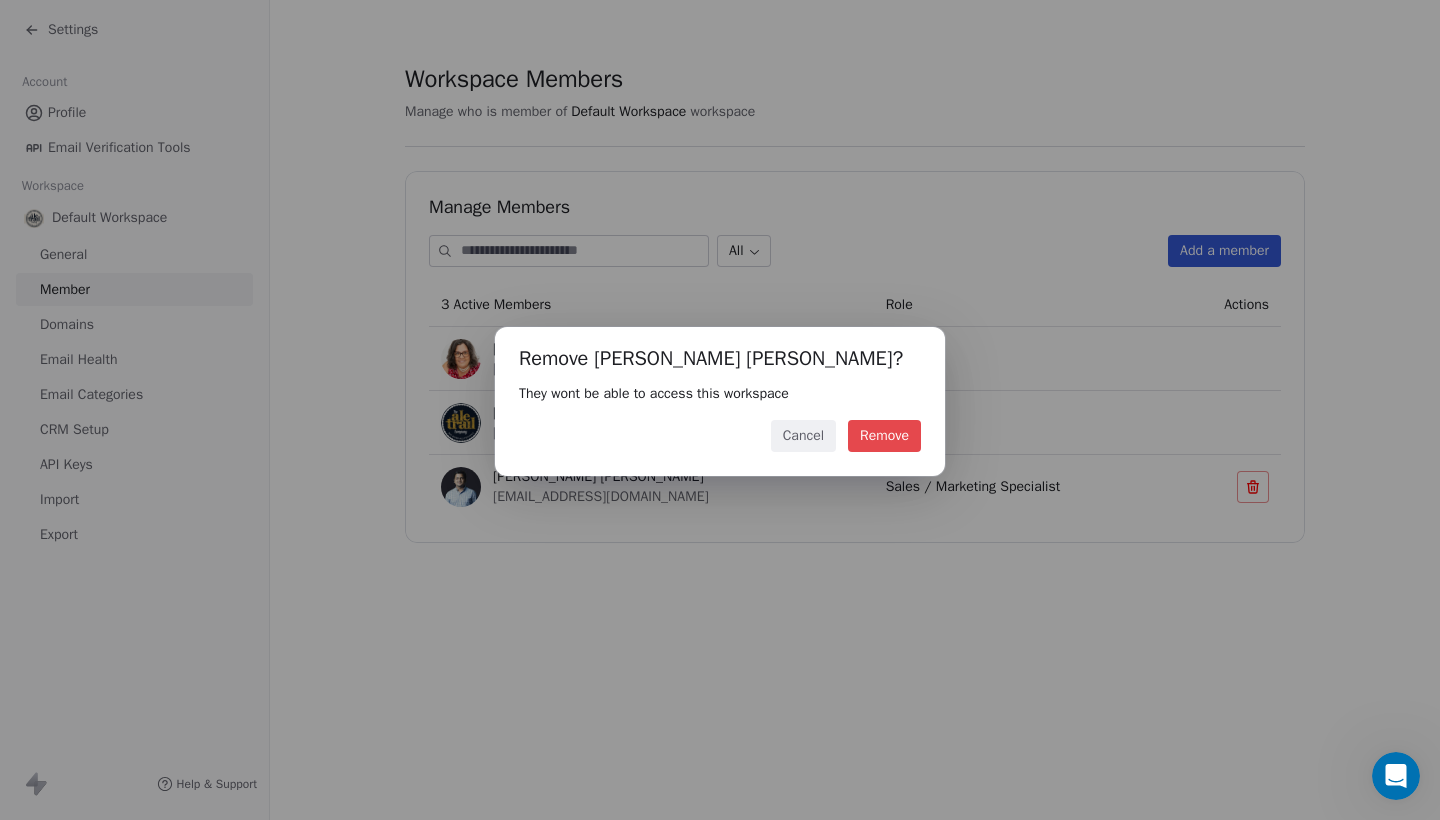 click on "Remove" at bounding box center [884, 436] 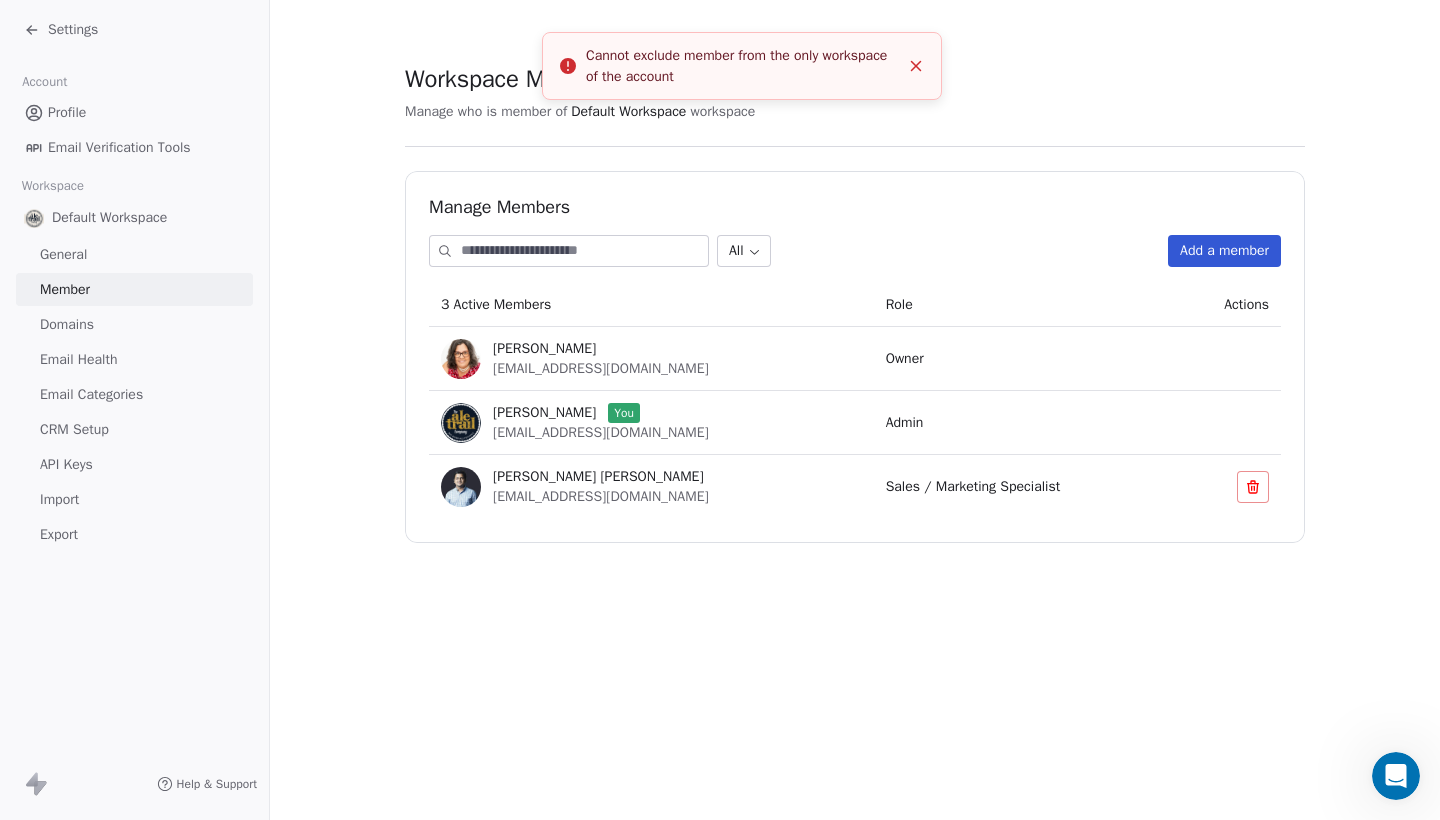 click on "[PERSON_NAME] [PERSON_NAME] [EMAIL_ADDRESS][DOMAIN_NAME]" at bounding box center (651, 487) 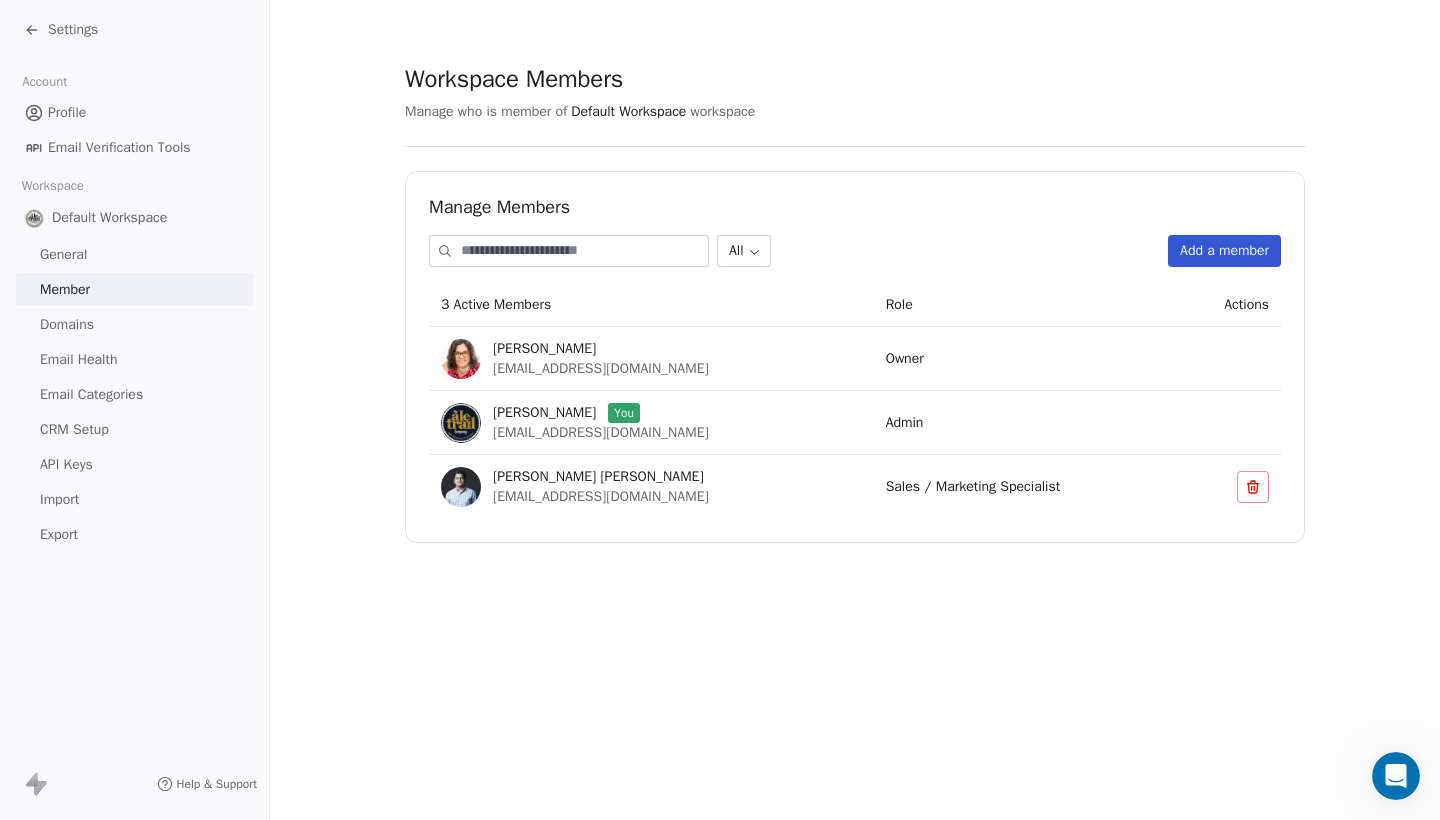 click 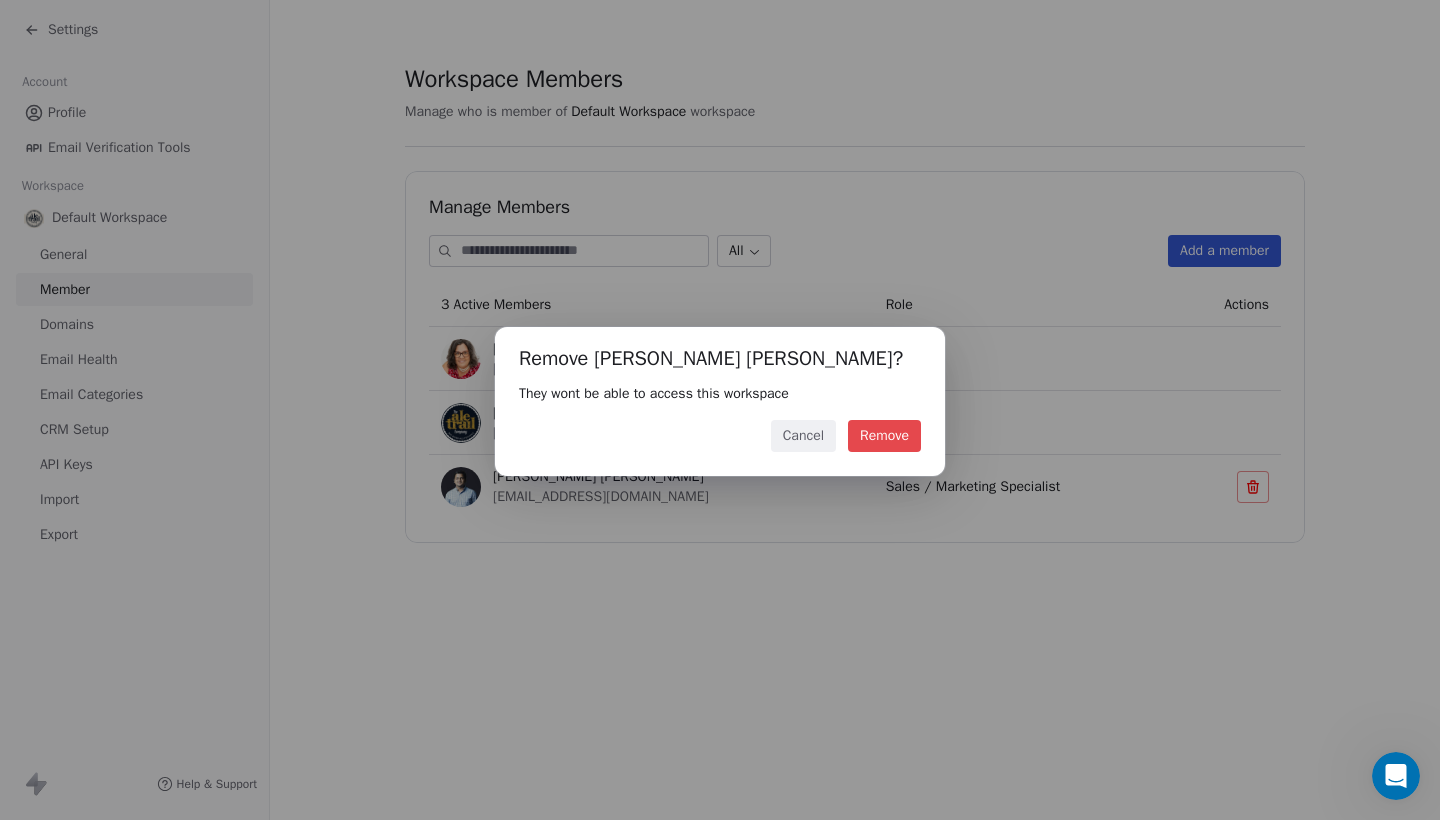 click on "Cancel" at bounding box center [803, 436] 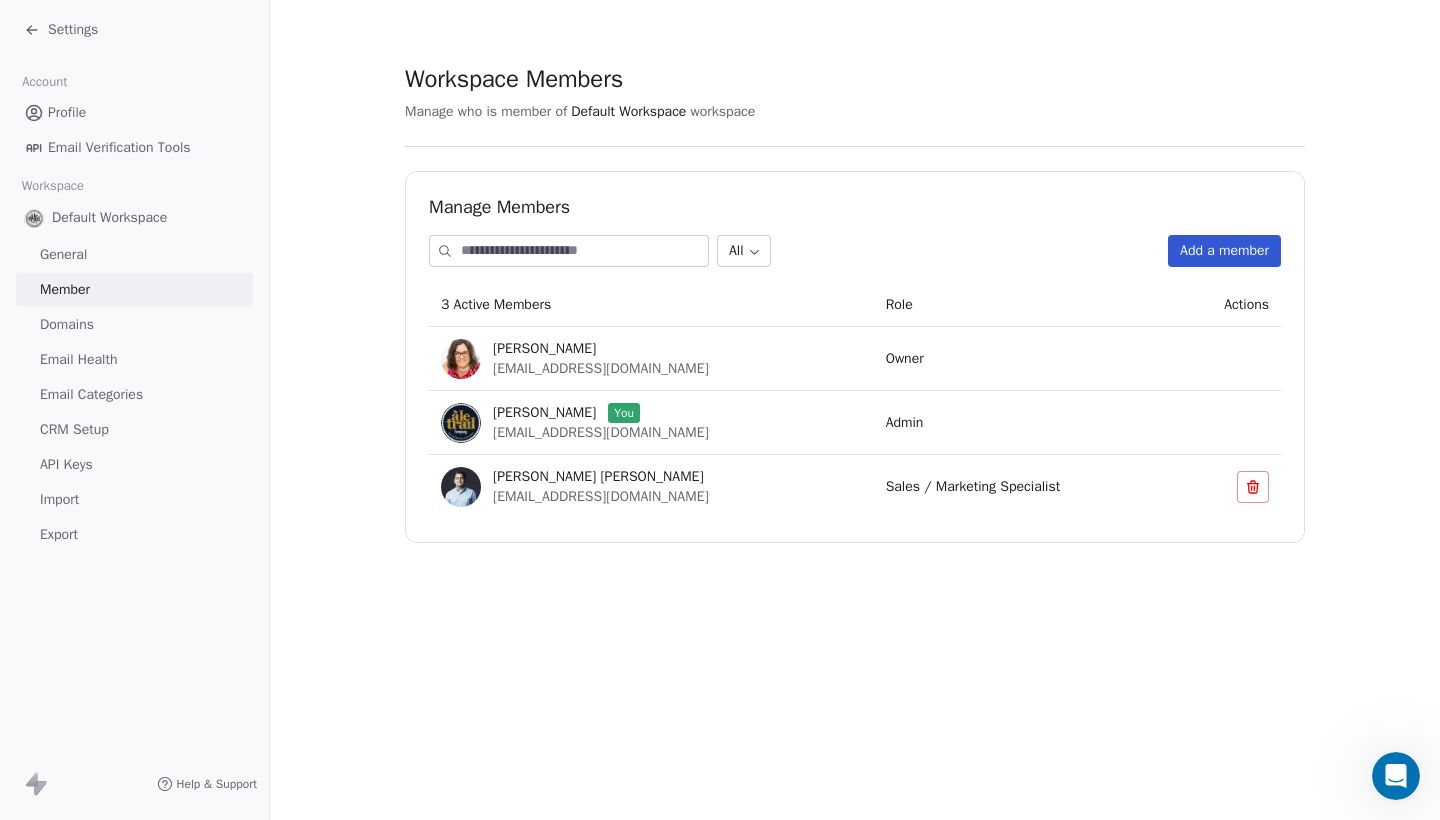 click on "[PERSON_NAME]" at bounding box center [544, 413] 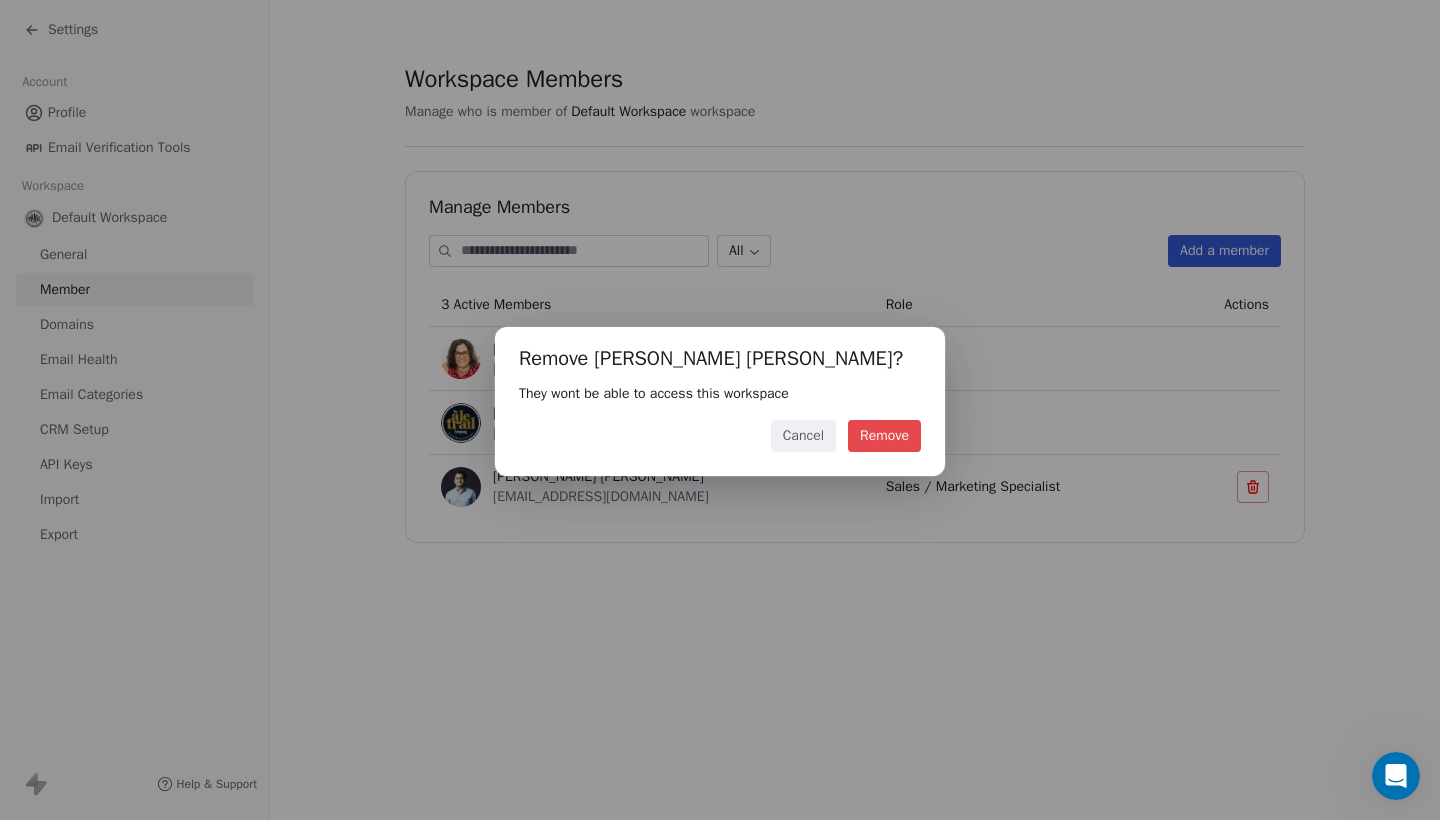click on "Remove" at bounding box center (884, 436) 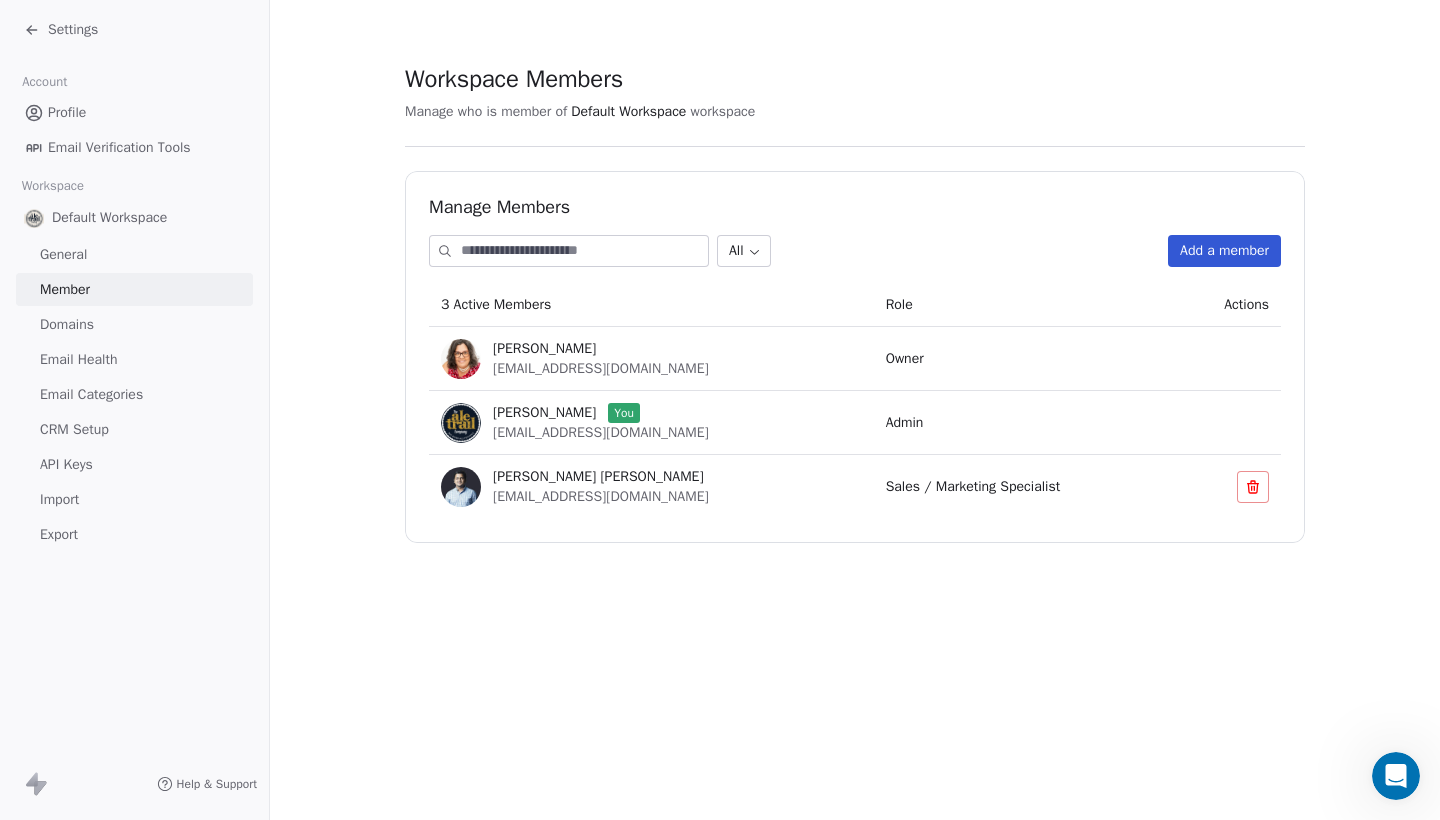 click at bounding box center (1396, 776) 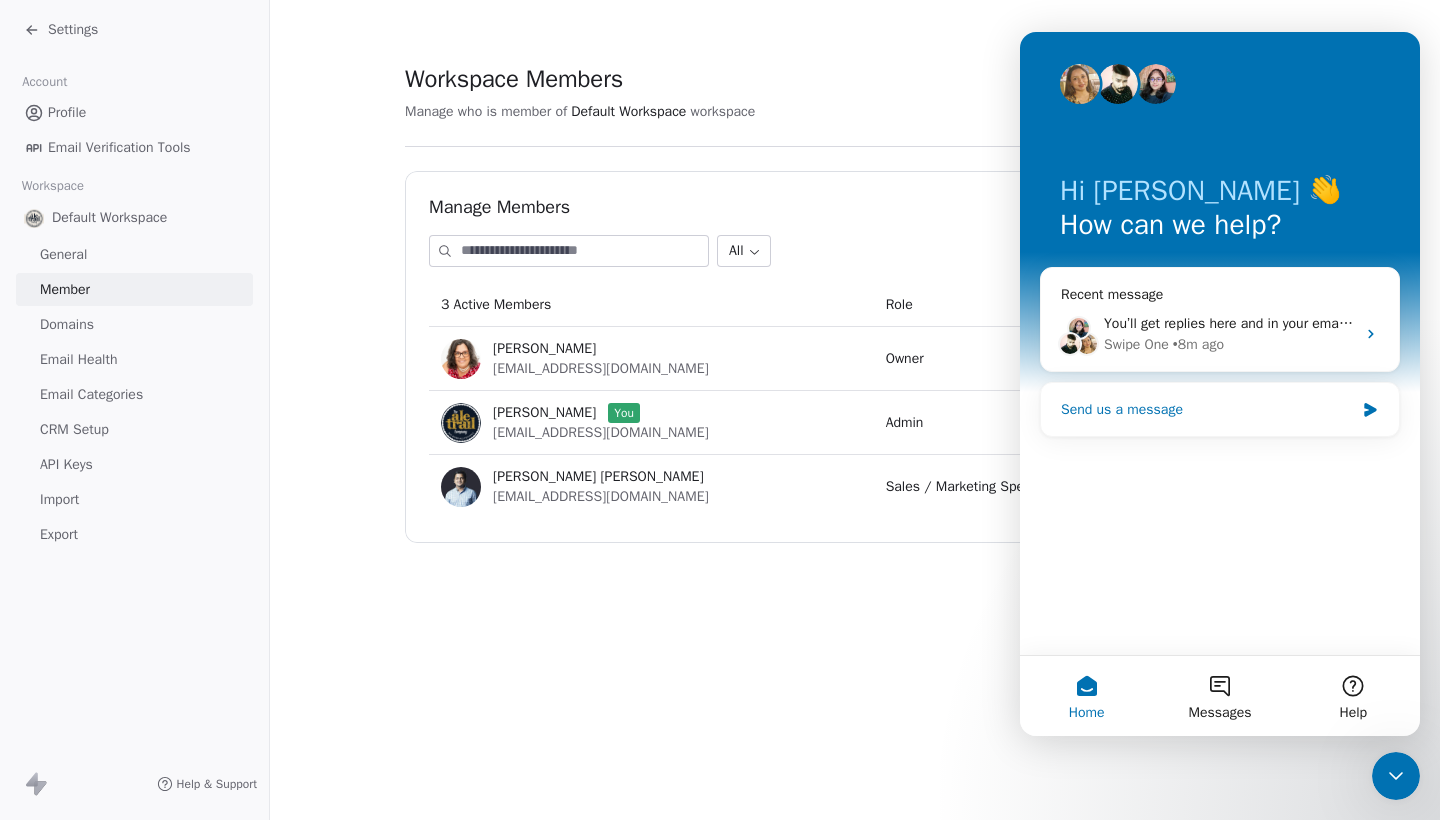 click on "Send us a message" at bounding box center [1207, 409] 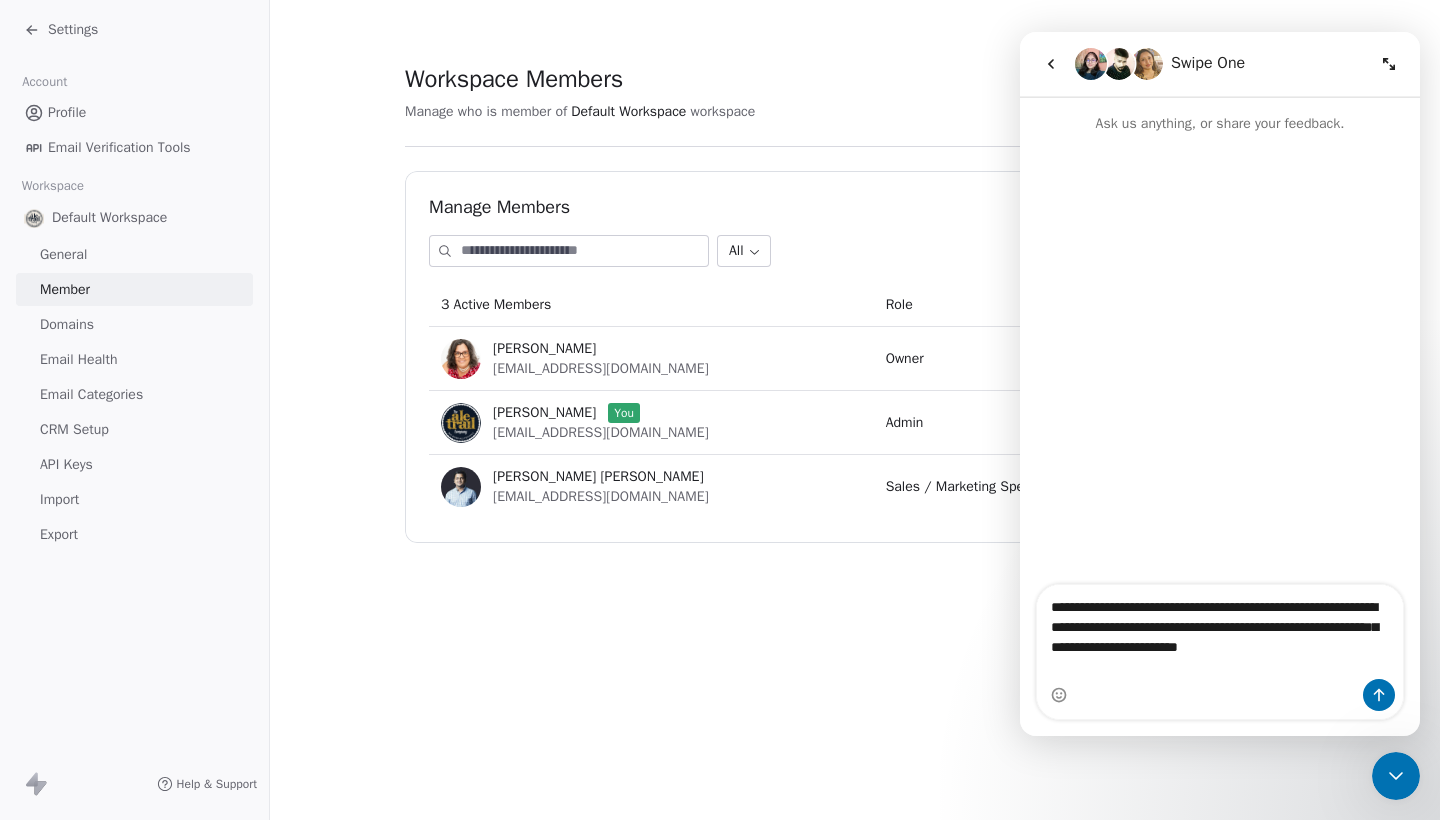 click on "**********" at bounding box center [1220, 632] 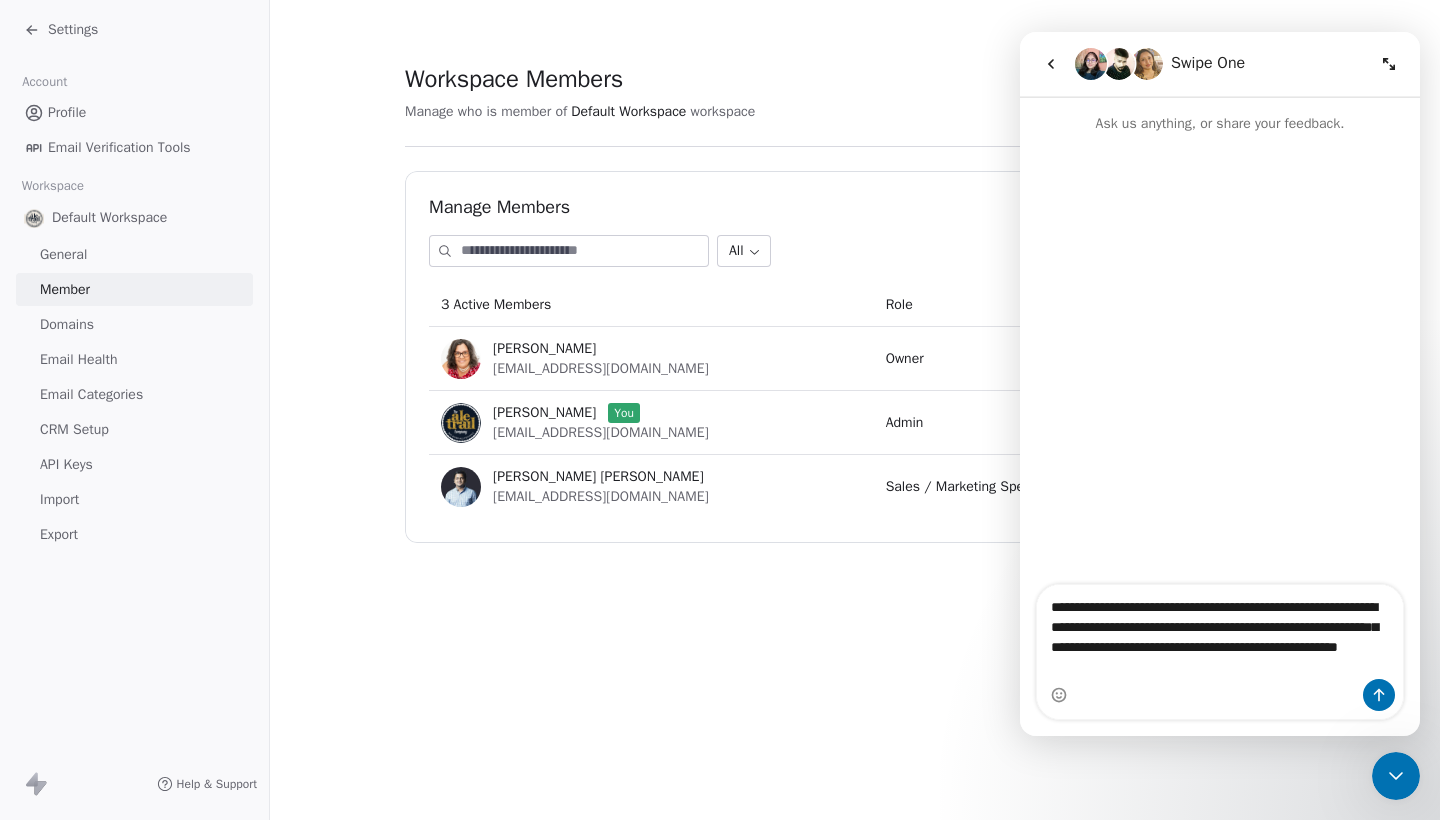 type on "**********" 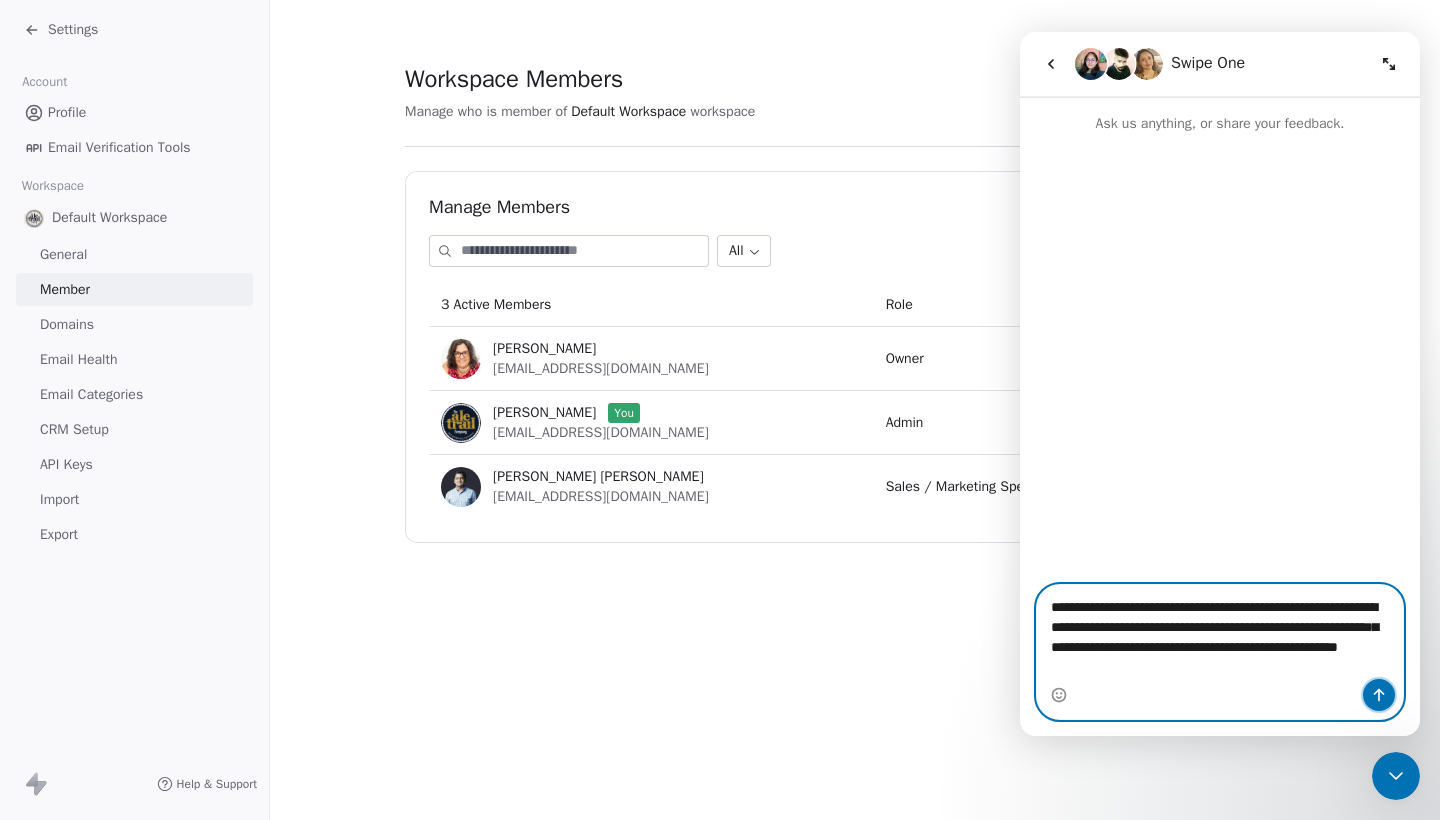 click 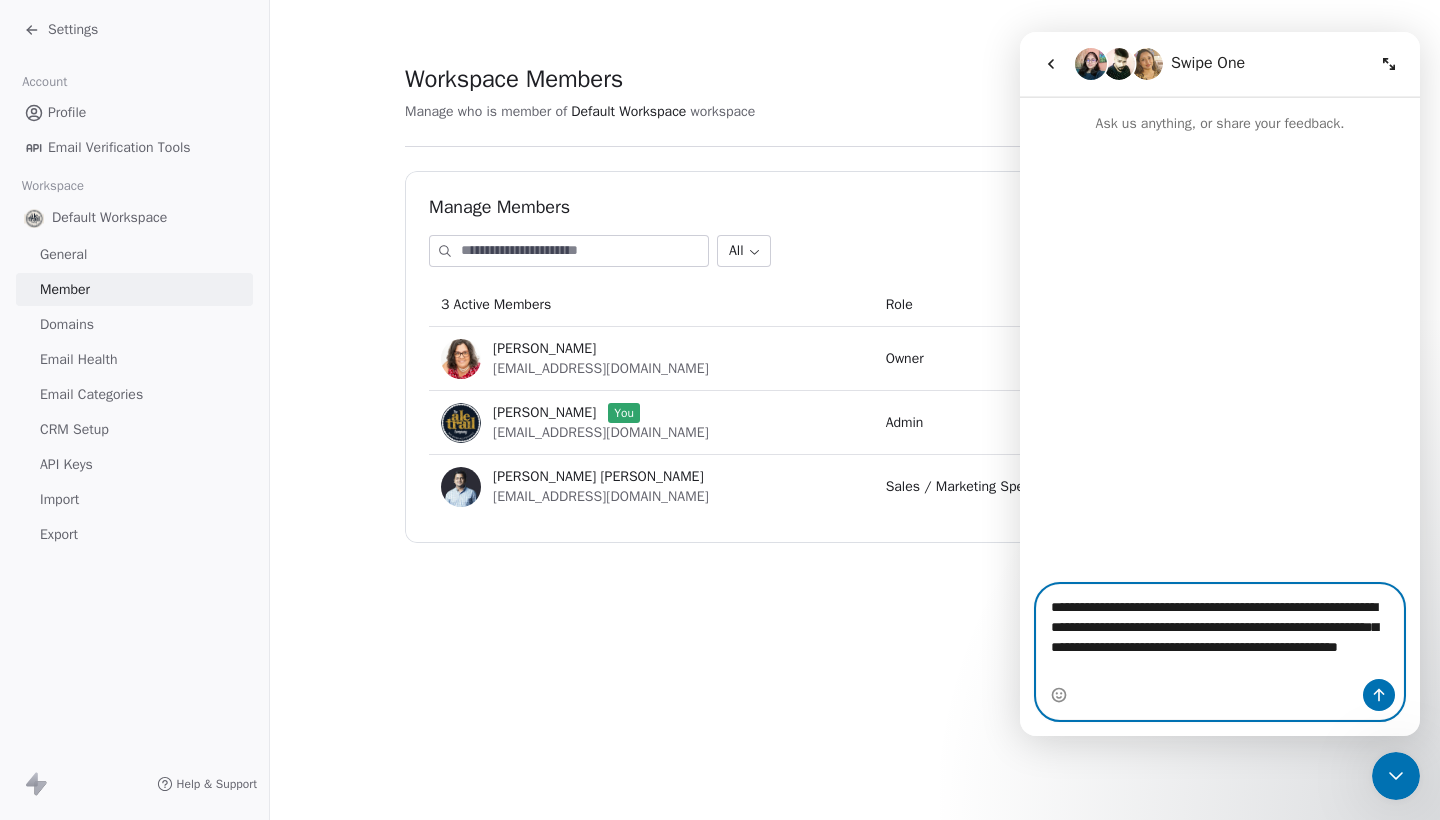 type 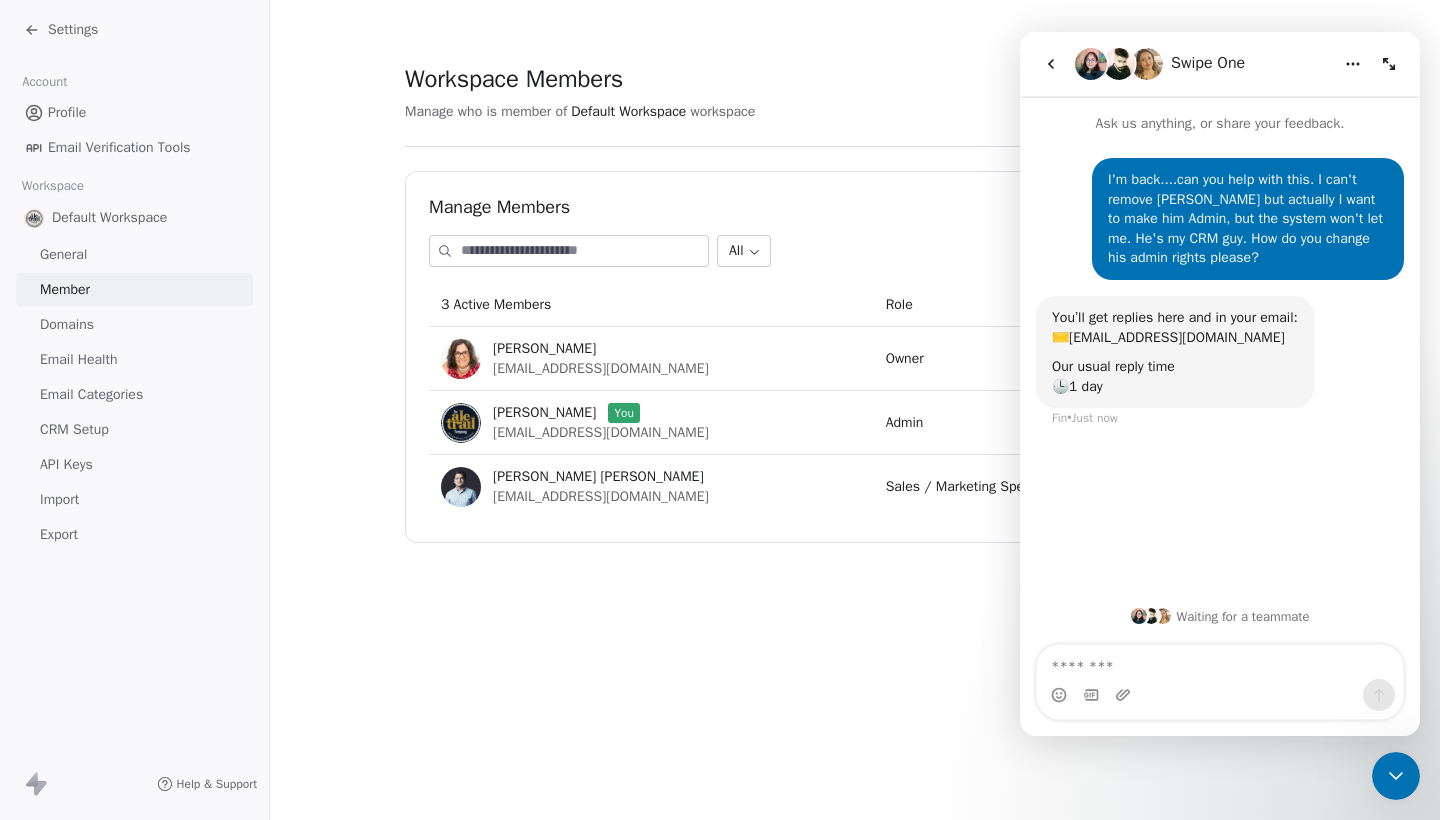 click 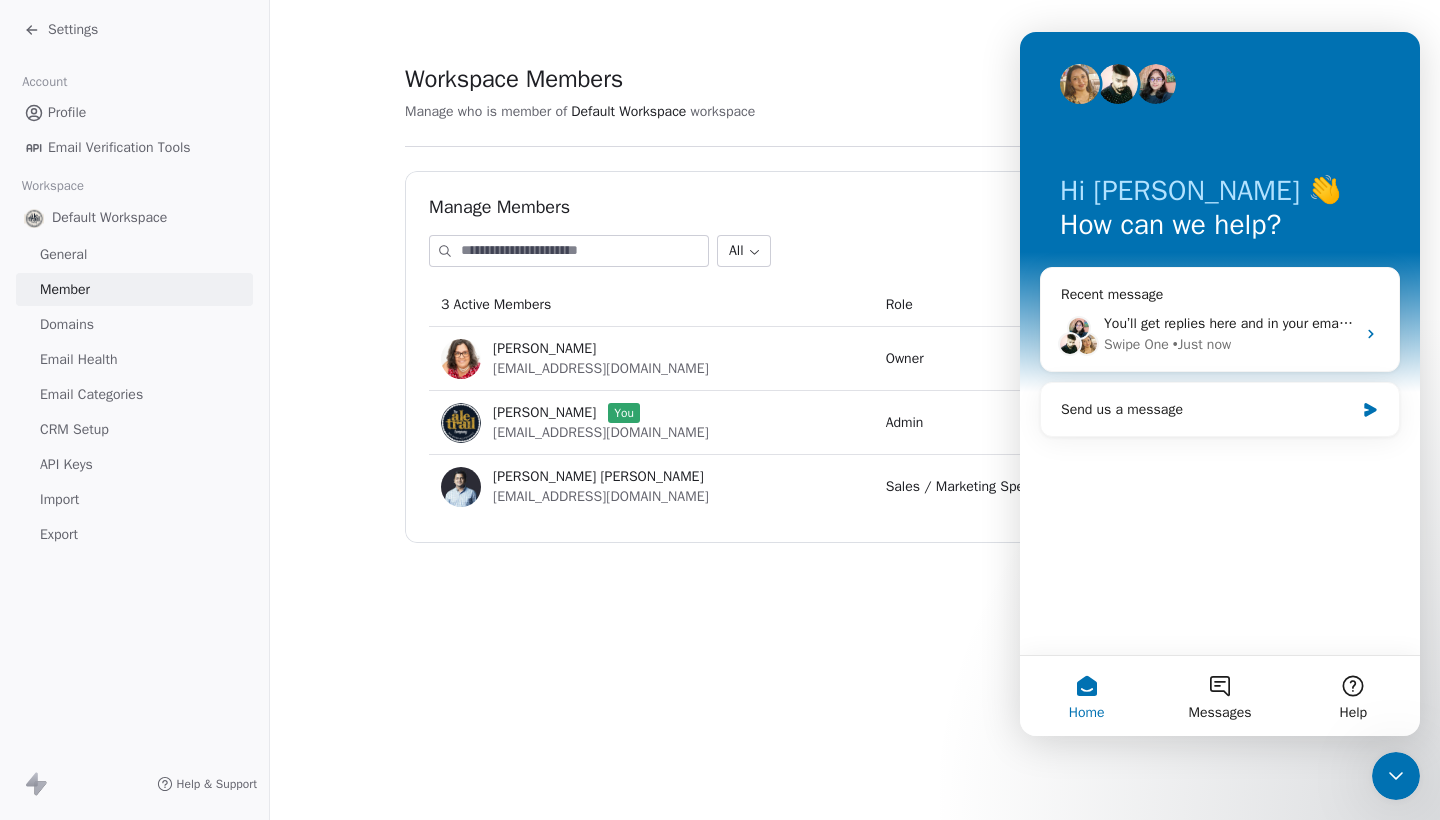 click on "Workspace Members Manage who is member of Default Workspace workspace Manage Members All Add a member 3   Active Members Role Actions [PERSON_NAME] [EMAIL_ADDRESS][DOMAIN_NAME] Owner   [PERSON_NAME] You [EMAIL_ADDRESS][DOMAIN_NAME] Admin   [PERSON_NAME] [PERSON_NAME] [EMAIL_ADDRESS][DOMAIN_NAME] Sales / Marketing Specialist" at bounding box center (855, 303) 